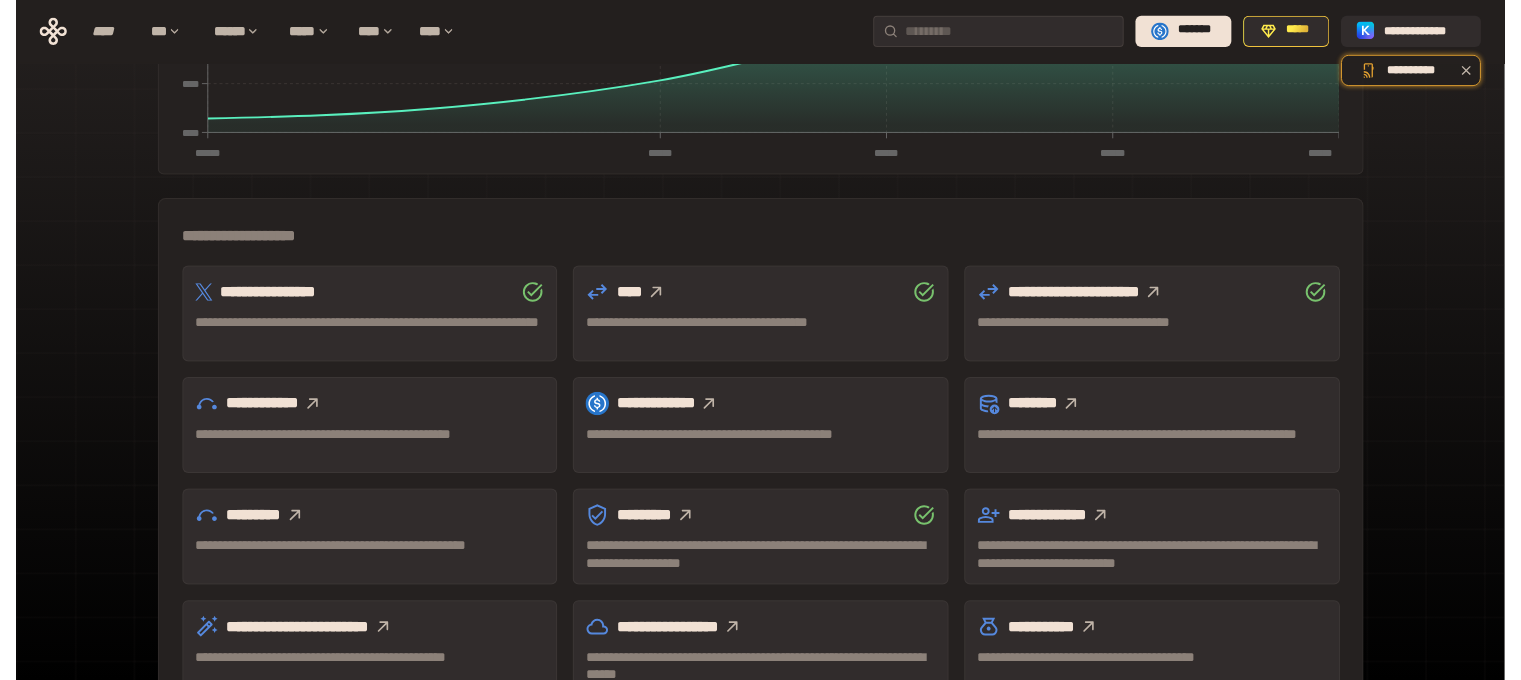 scroll, scrollTop: 589, scrollLeft: 0, axis: vertical 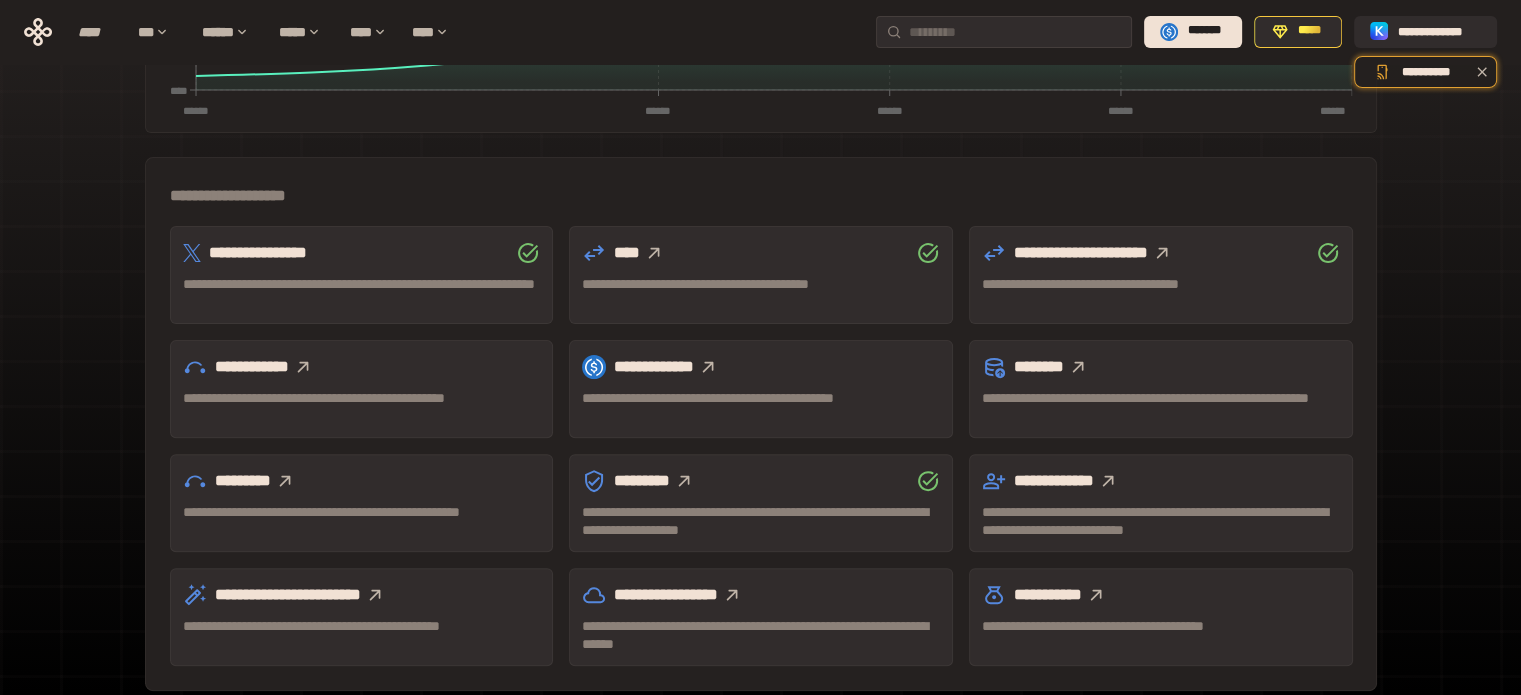 click 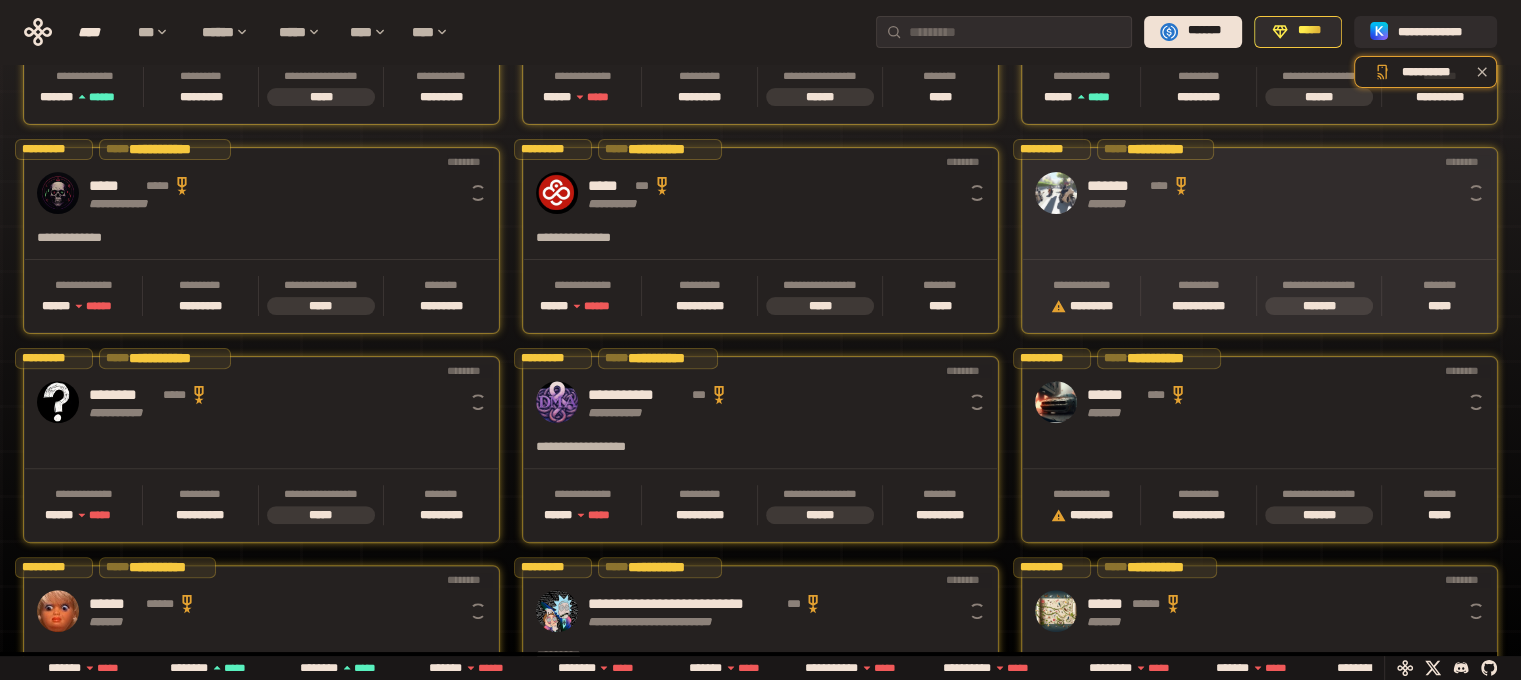 scroll, scrollTop: 0, scrollLeft: 16, axis: horizontal 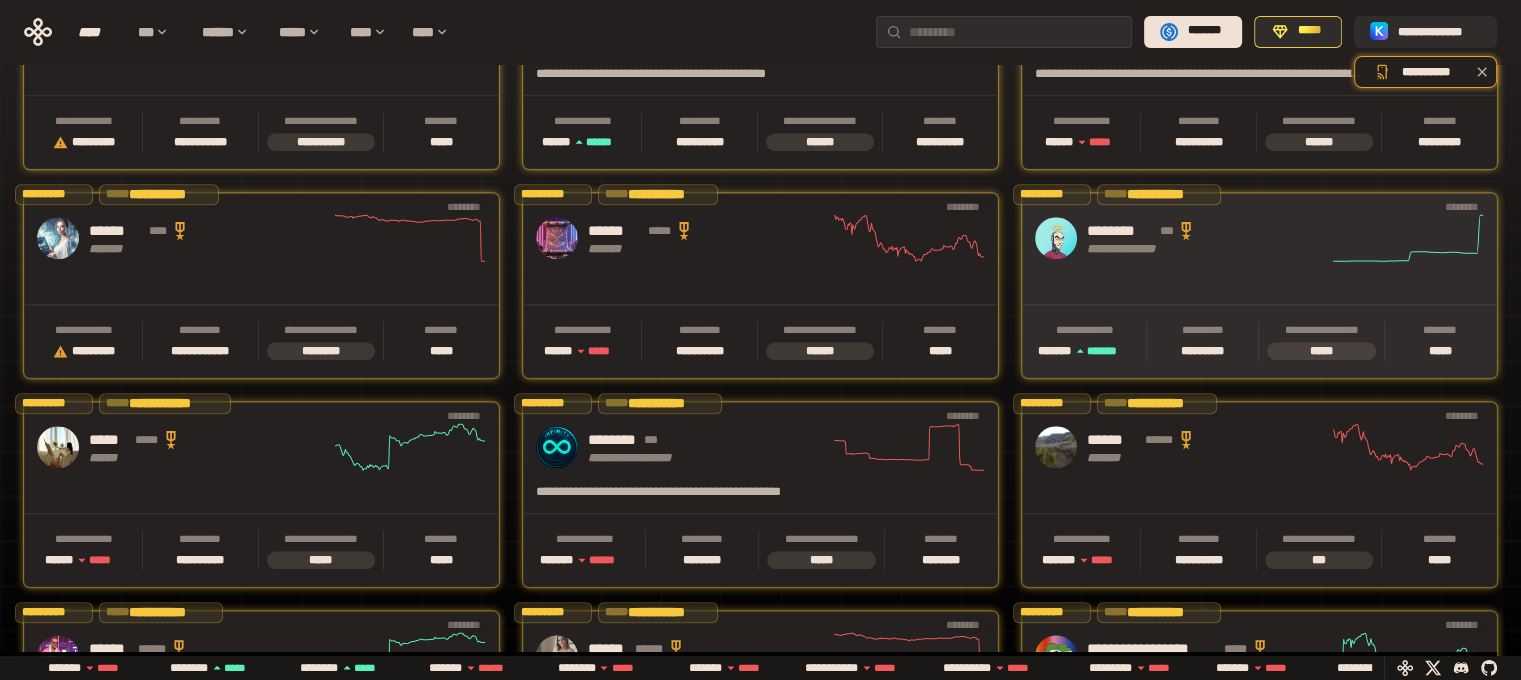 click on "********" at bounding box center [1120, 231] 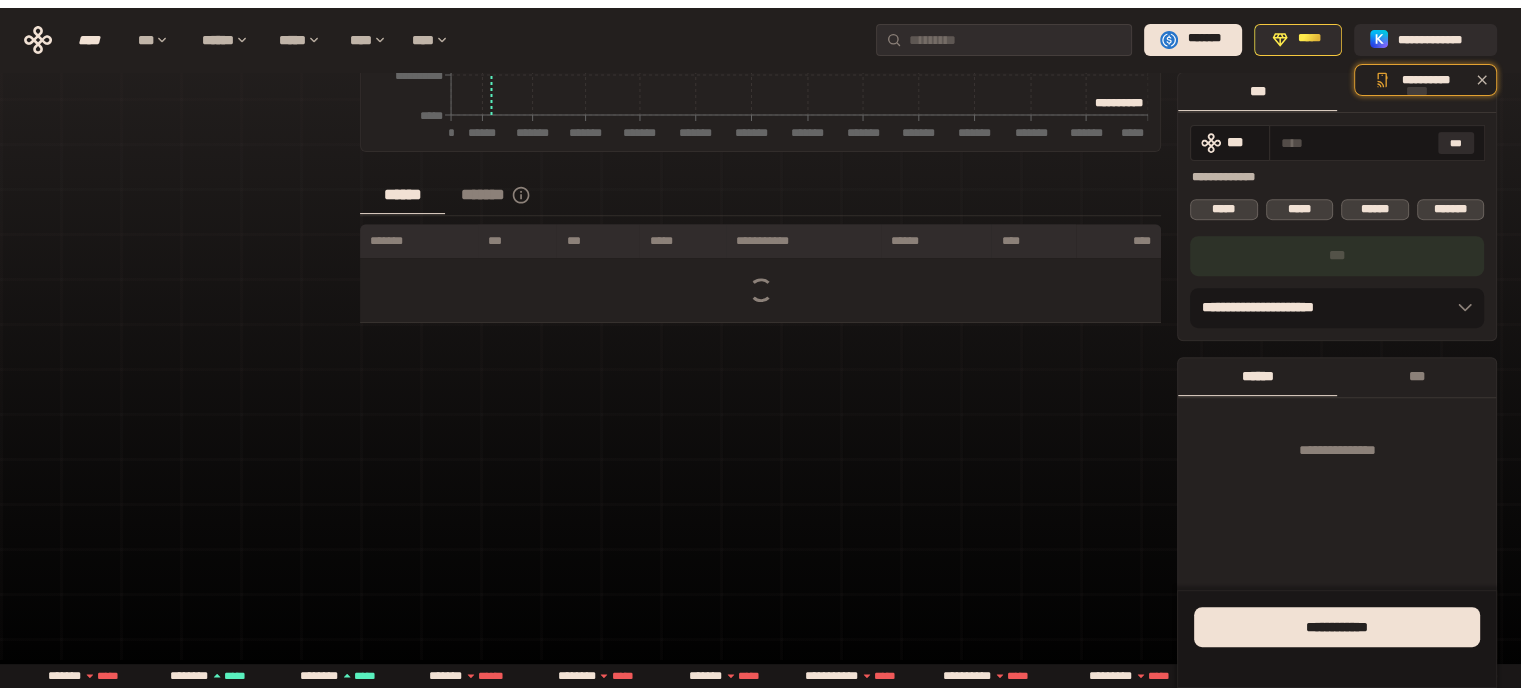 scroll, scrollTop: 0, scrollLeft: 0, axis: both 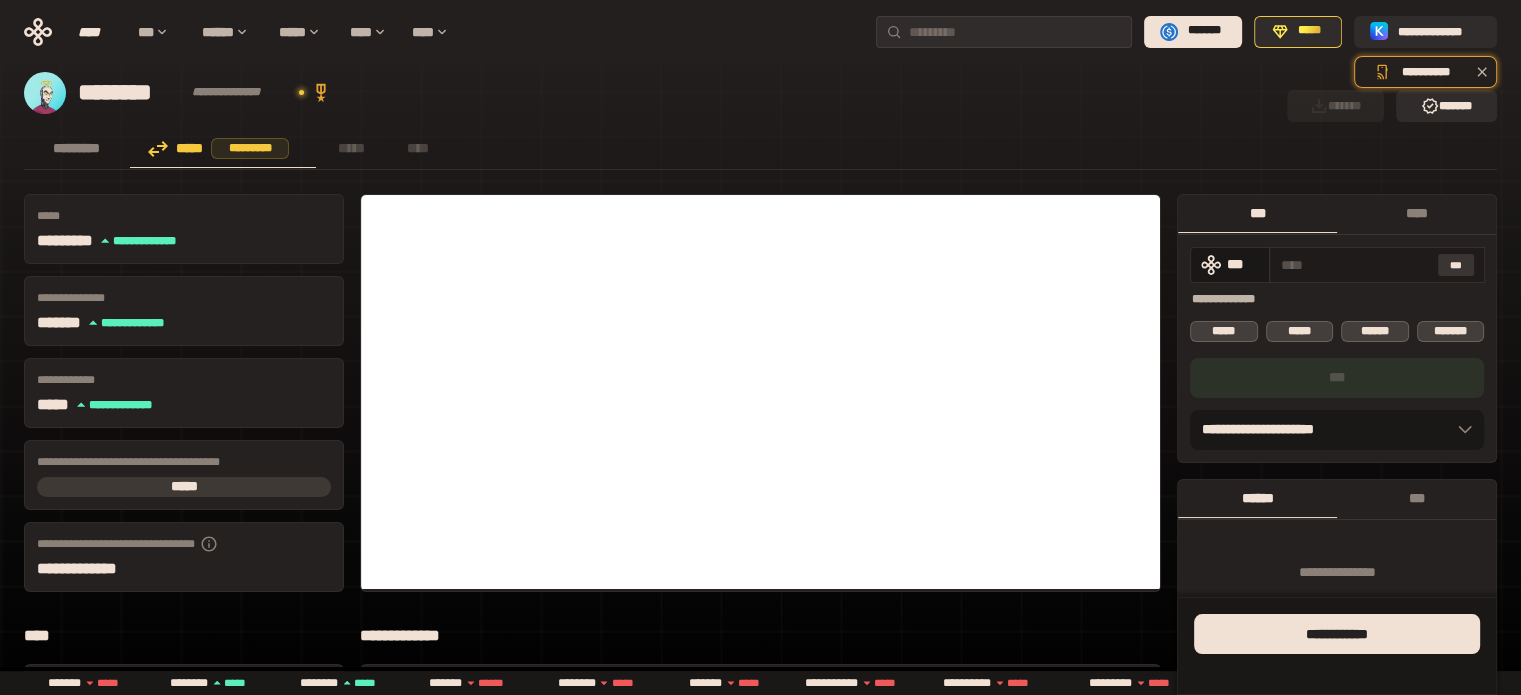 click on "***" at bounding box center [1456, 265] 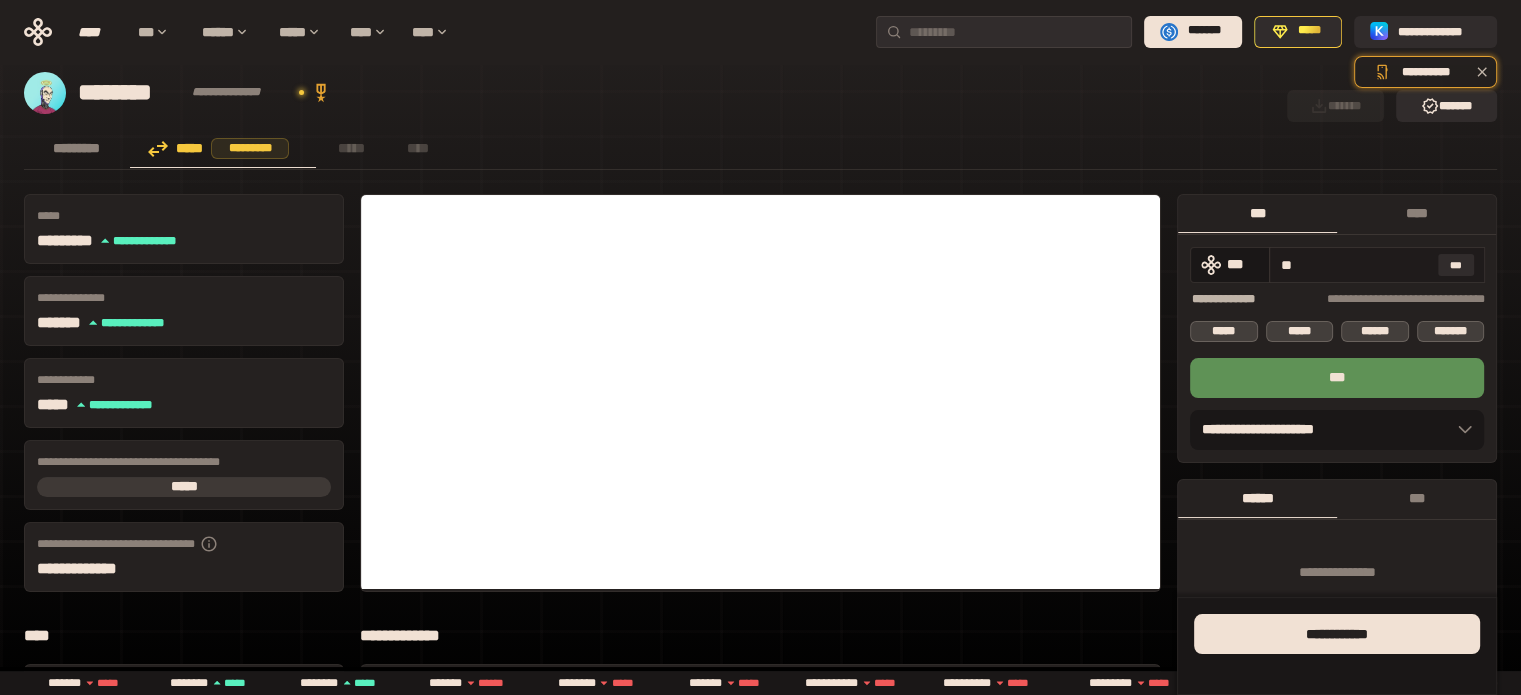 type on "*" 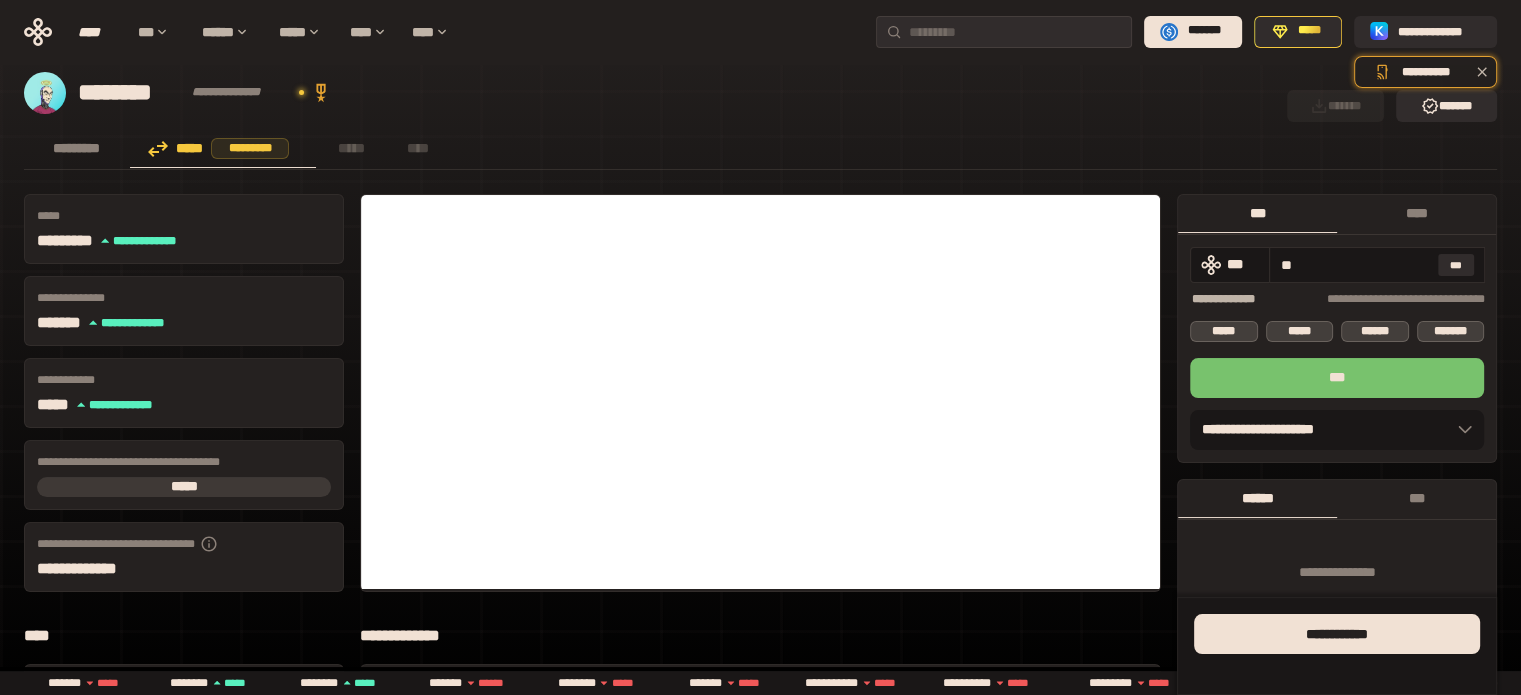 type on "**" 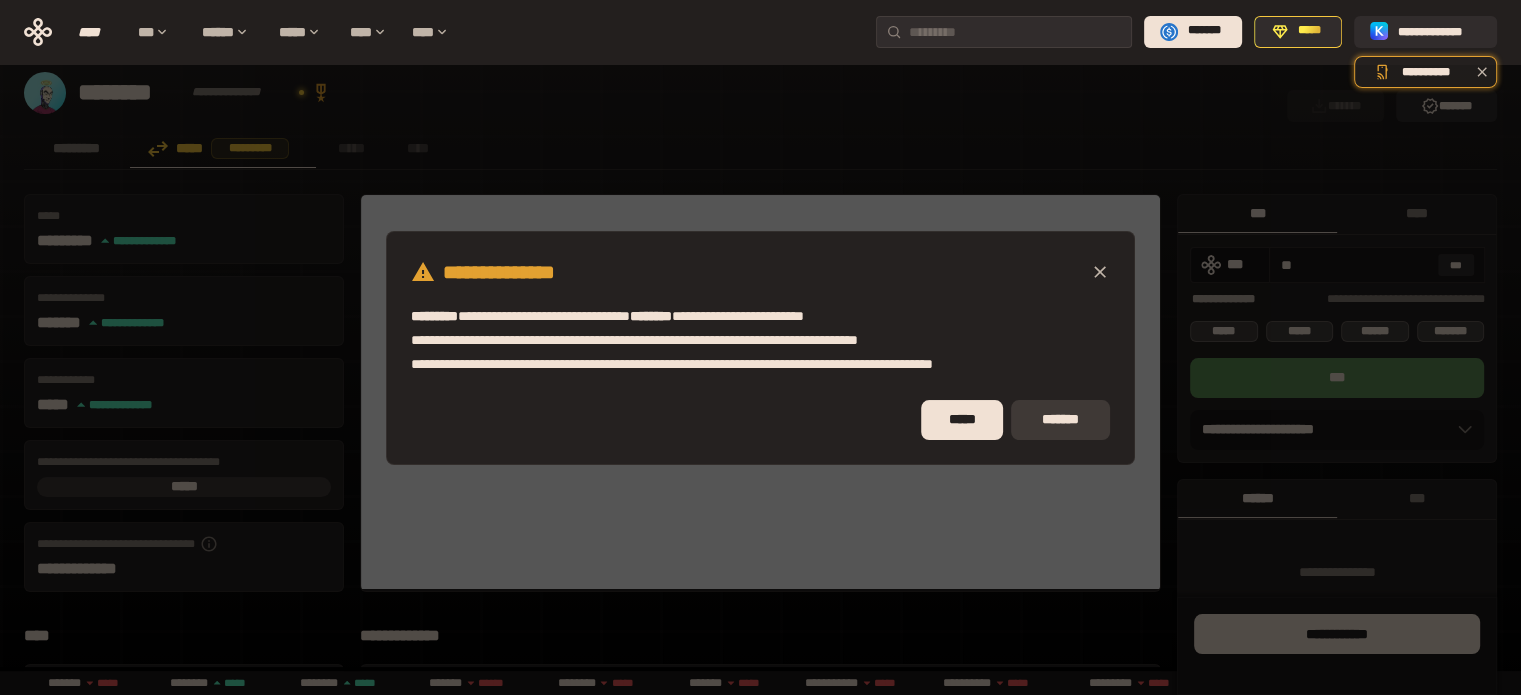click on "*******" at bounding box center (1060, 420) 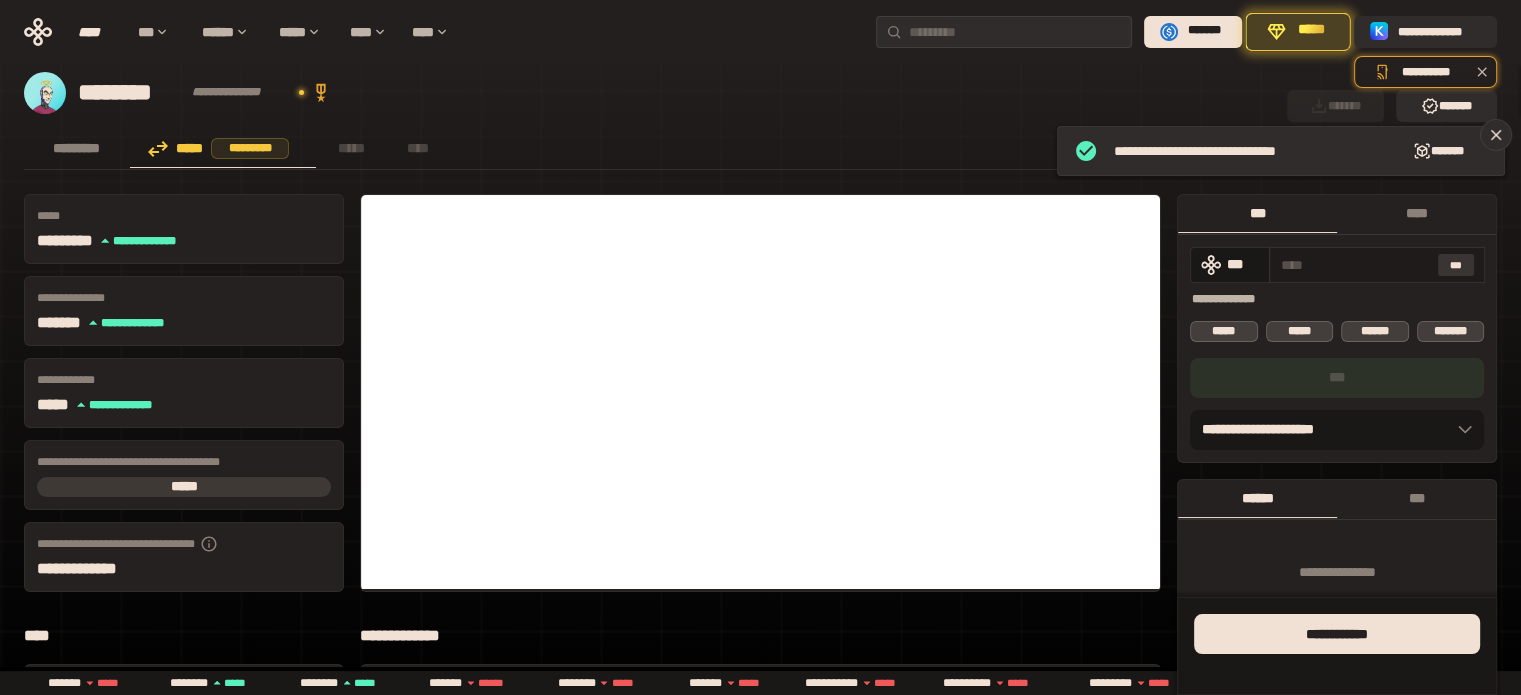 click on "****" at bounding box center [1416, 213] 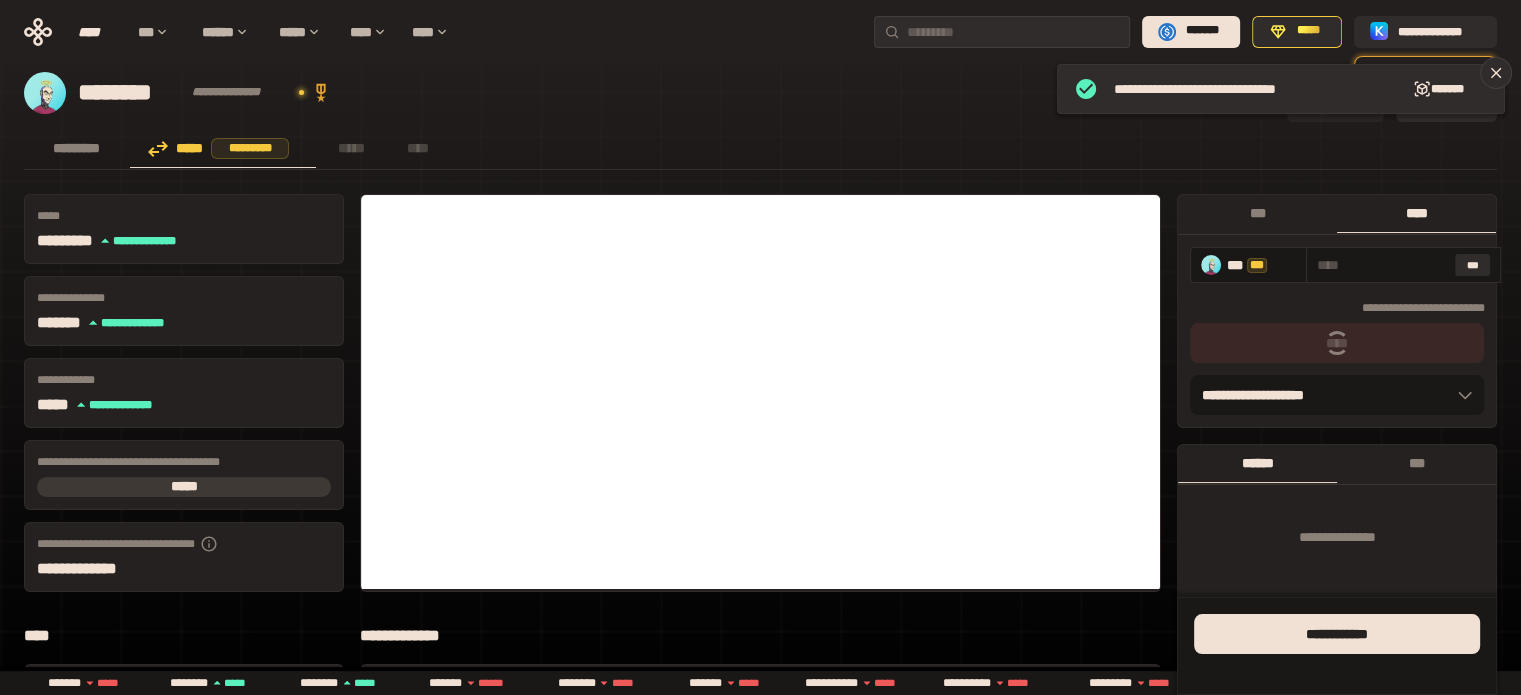 type on "**********" 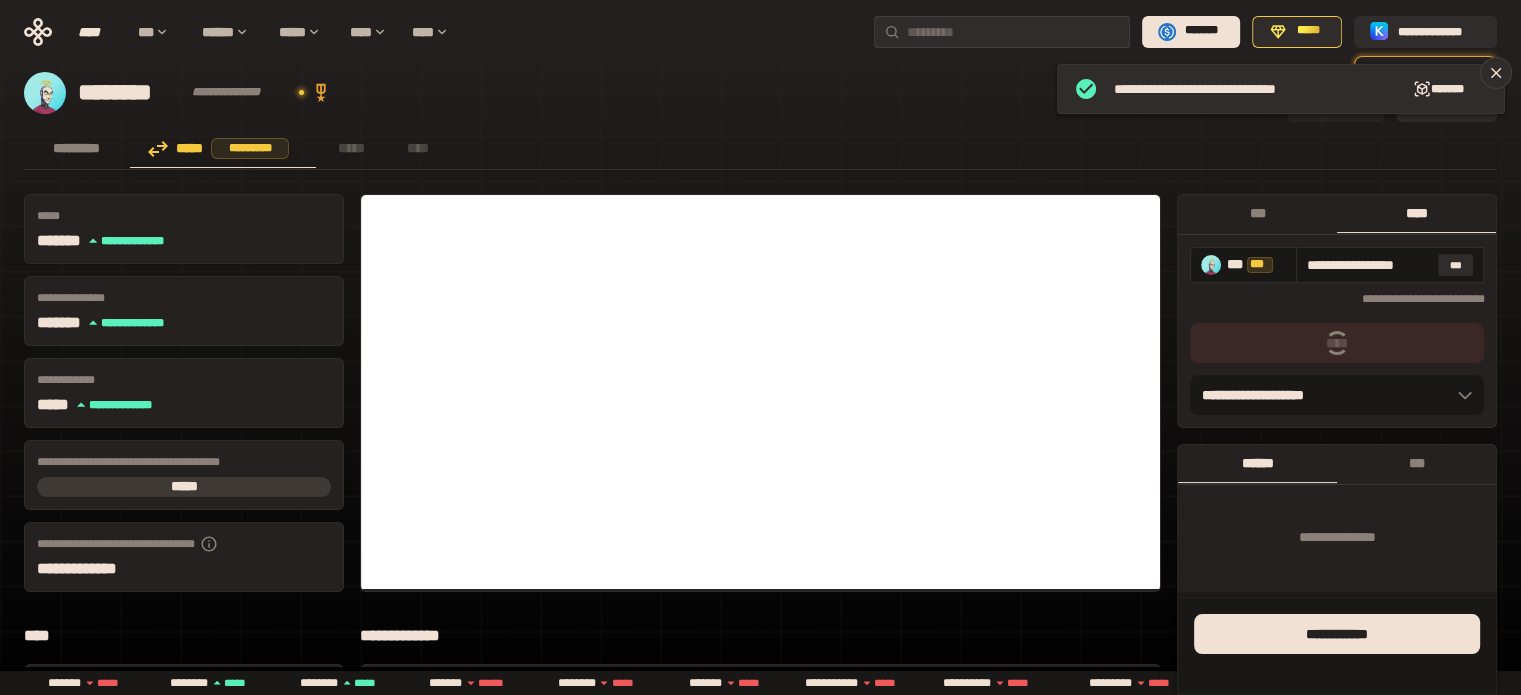 drag, startPoint x: 1343, startPoint y: 352, endPoint x: 1382, endPoint y: 388, distance: 53.075417 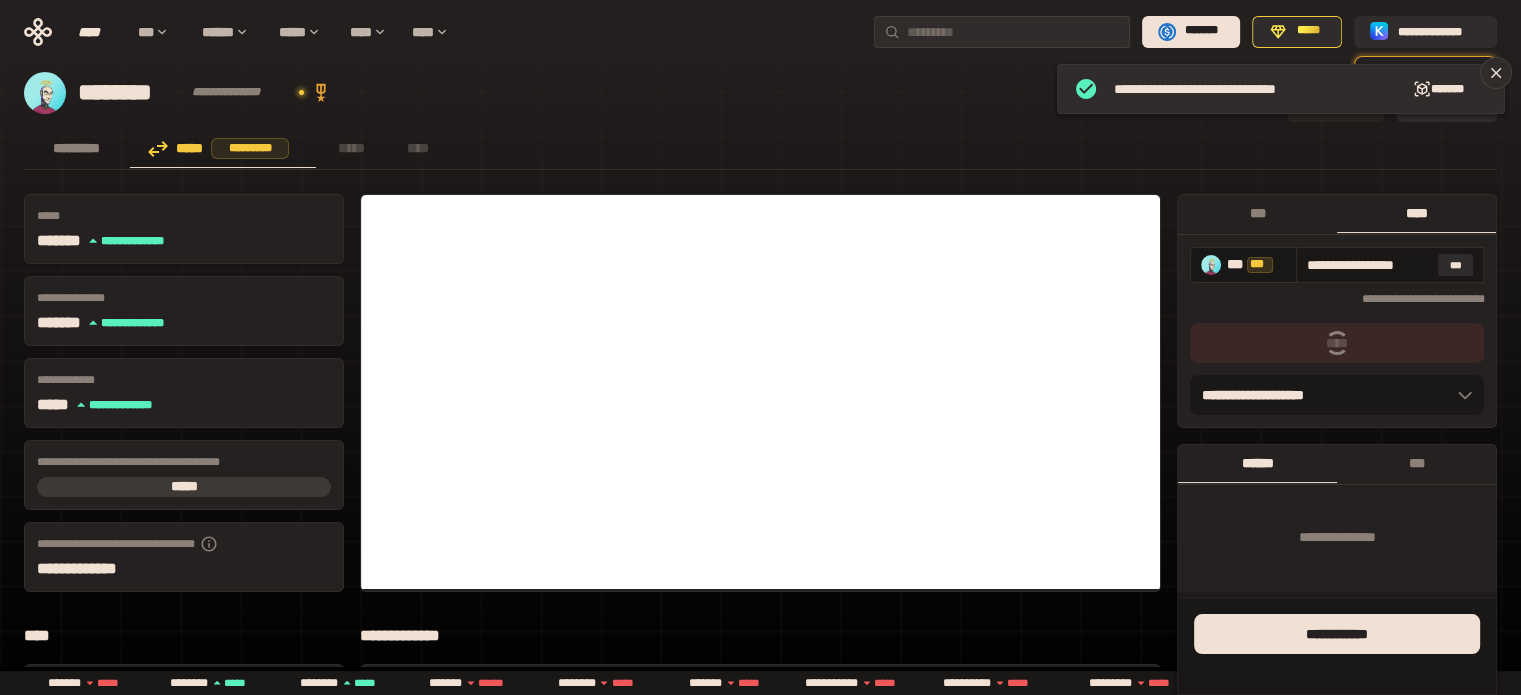 click at bounding box center (1337, 343) 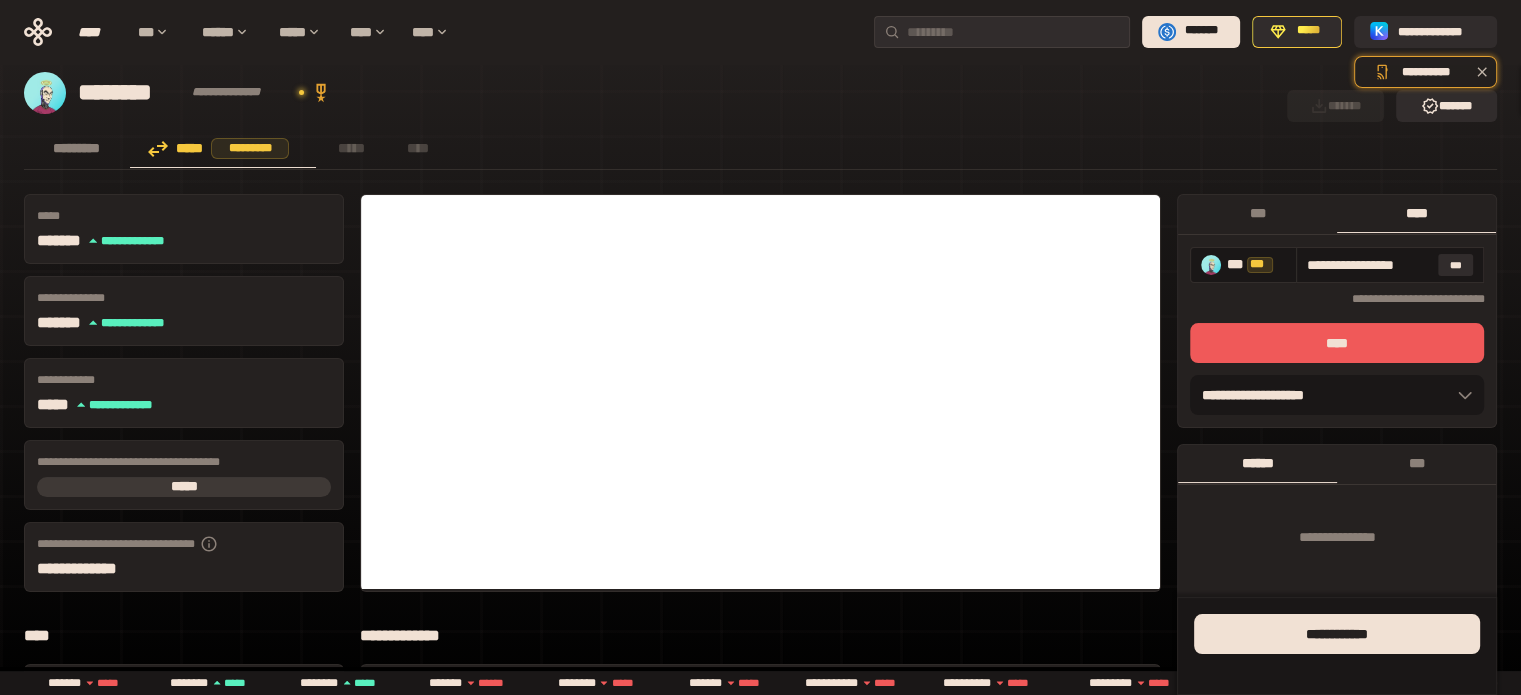click on "****" at bounding box center [1337, 343] 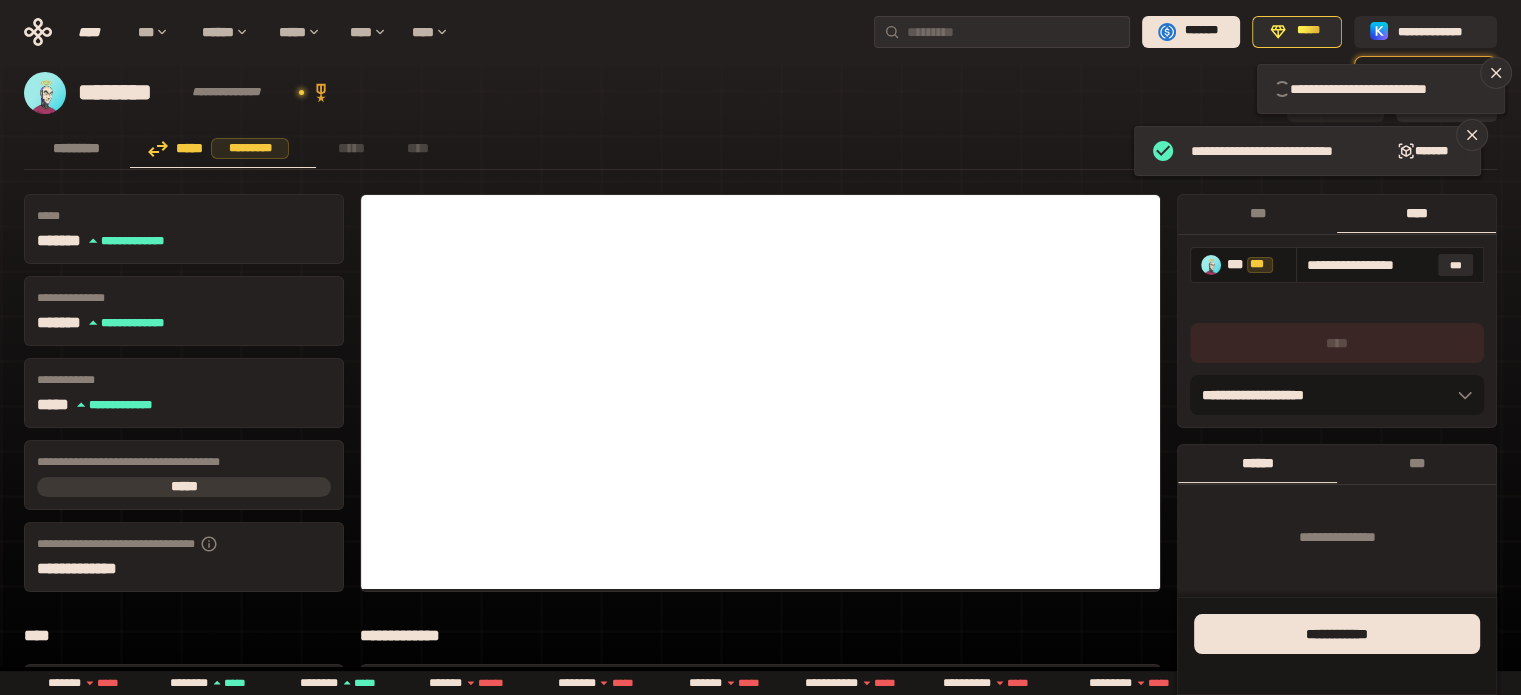type 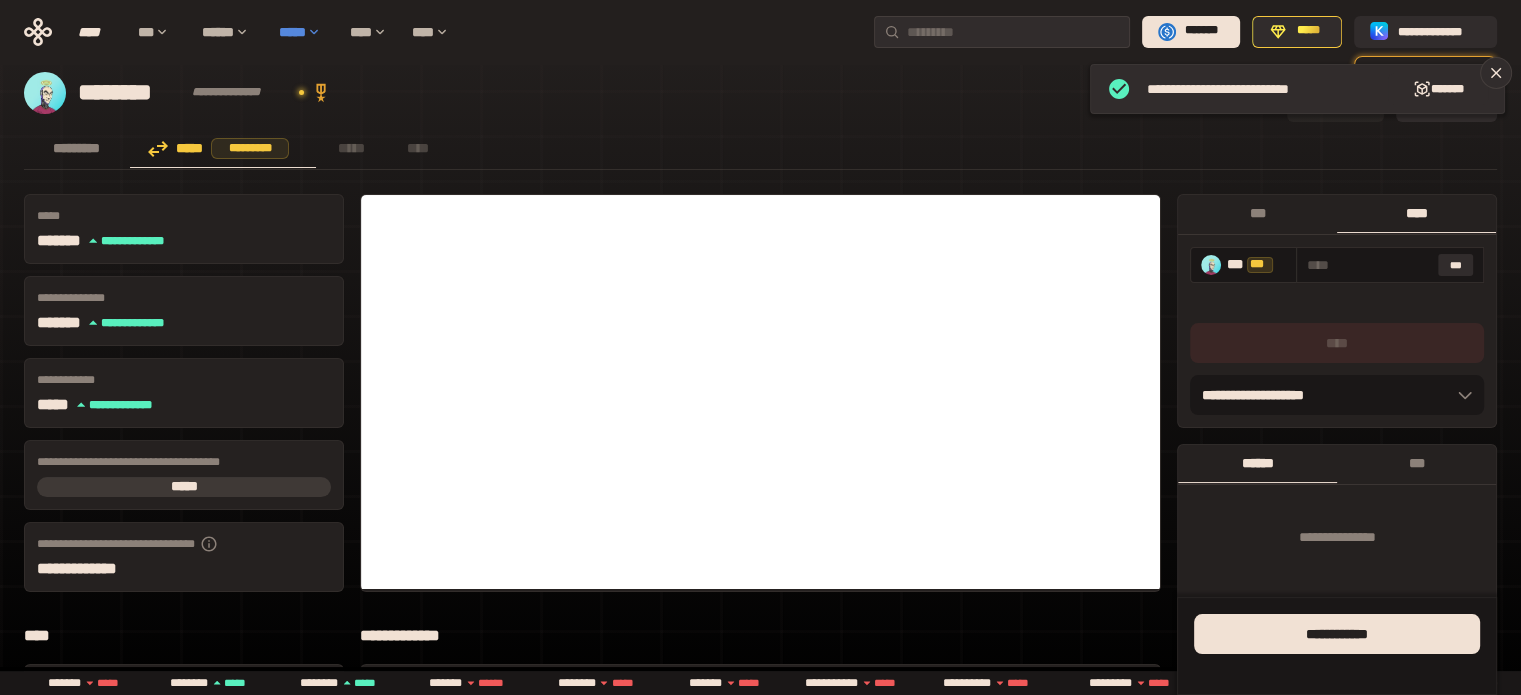 click on "*****" at bounding box center (304, 32) 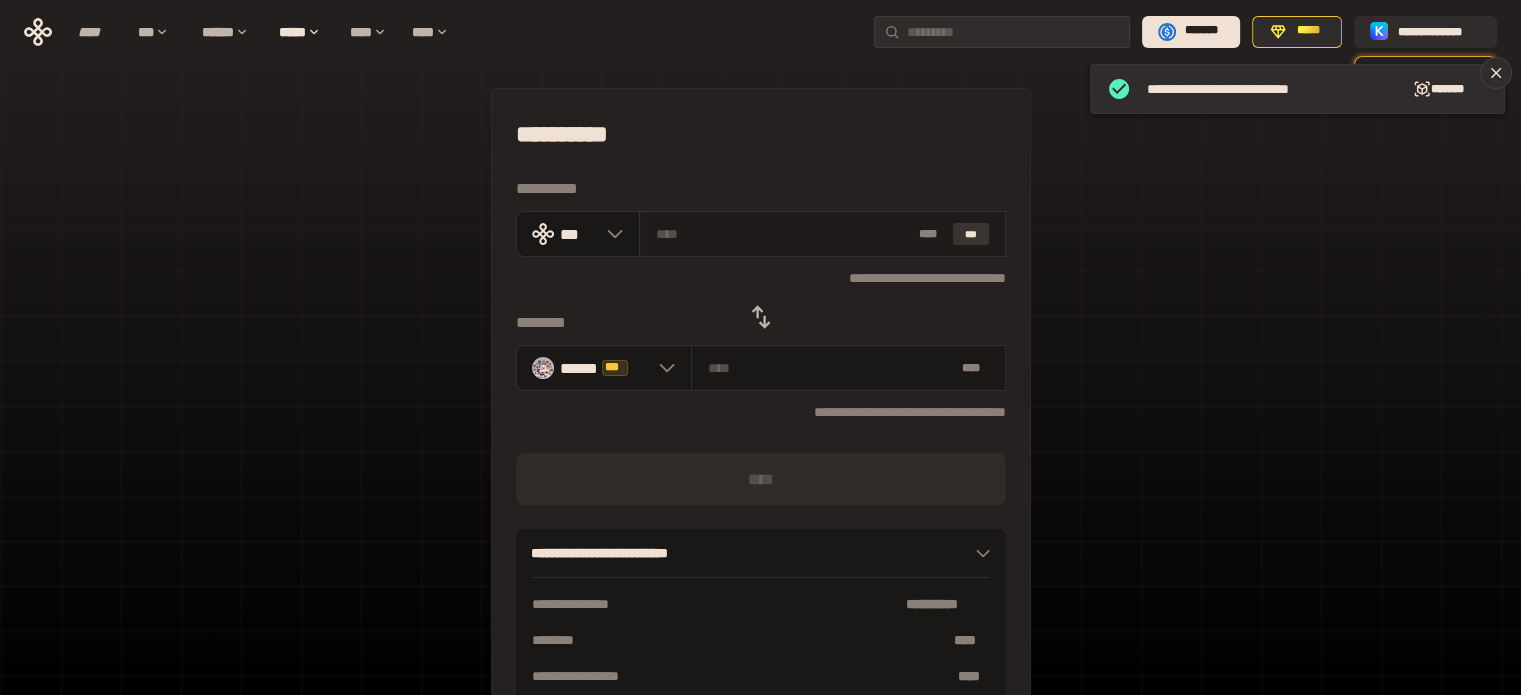click on "***" at bounding box center [971, 234] 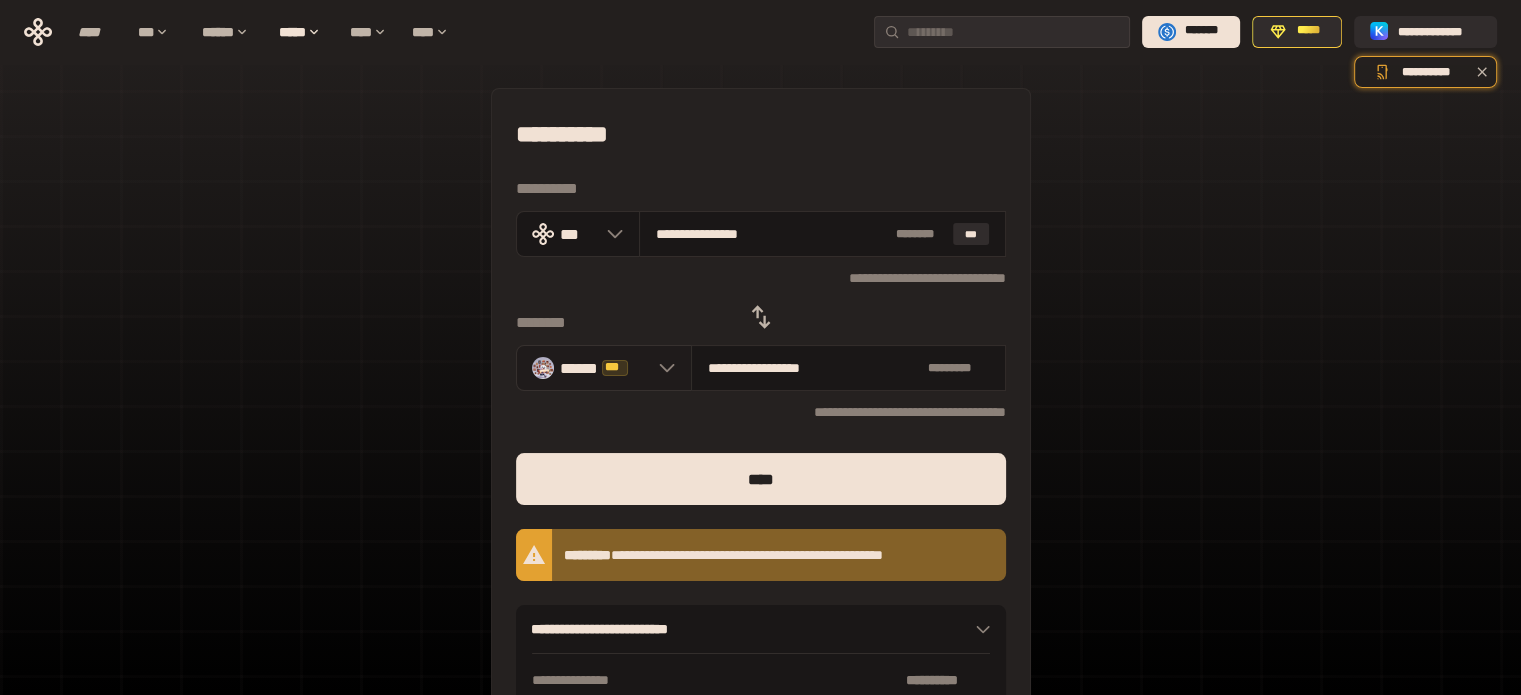 click 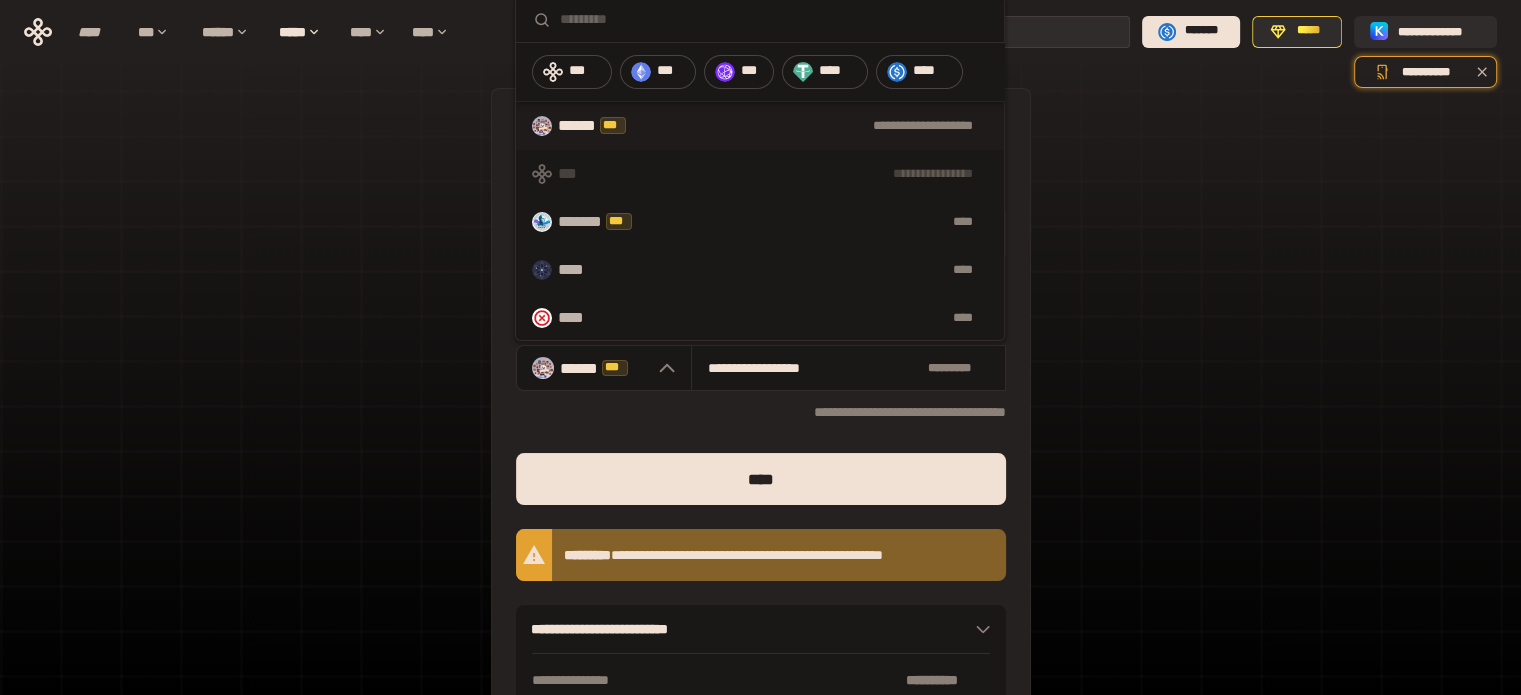 click on "******   *** *********" at bounding box center [602, 126] 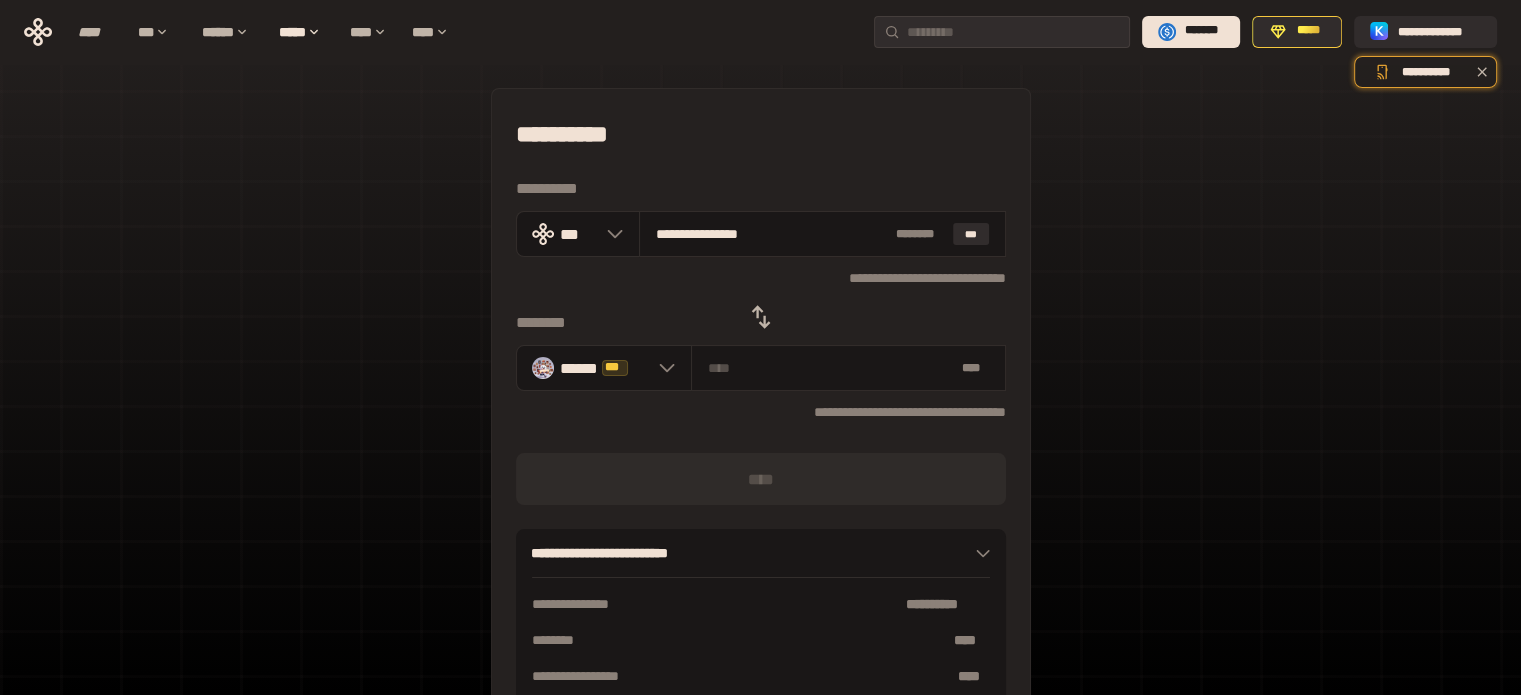 click 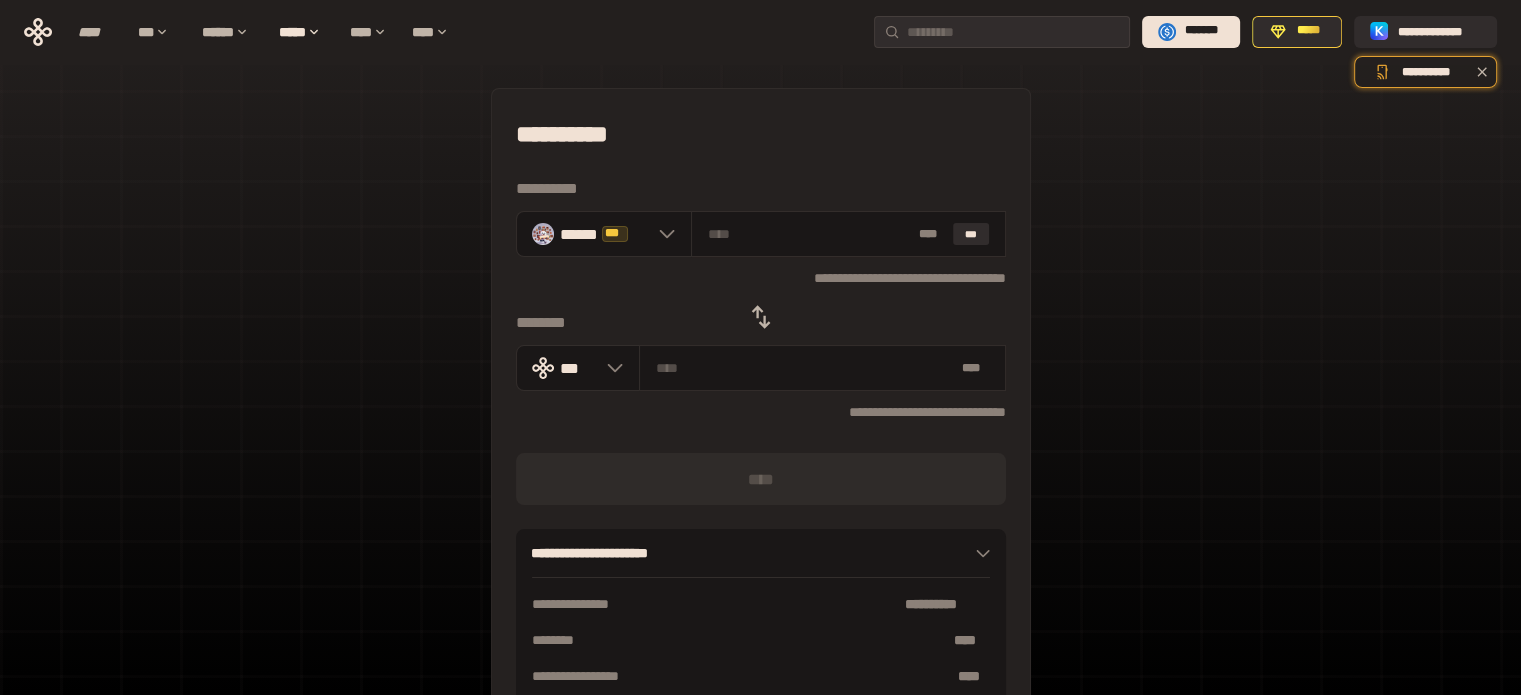 click 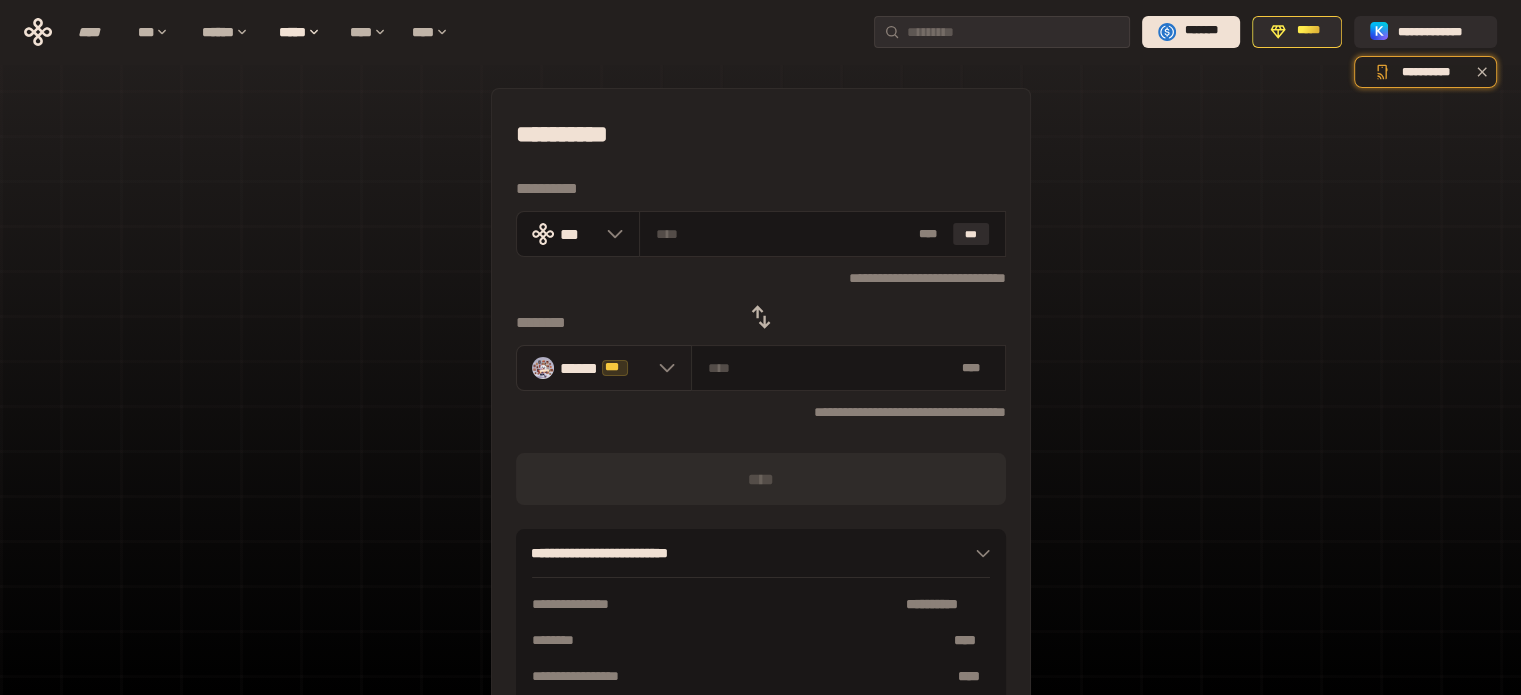 click 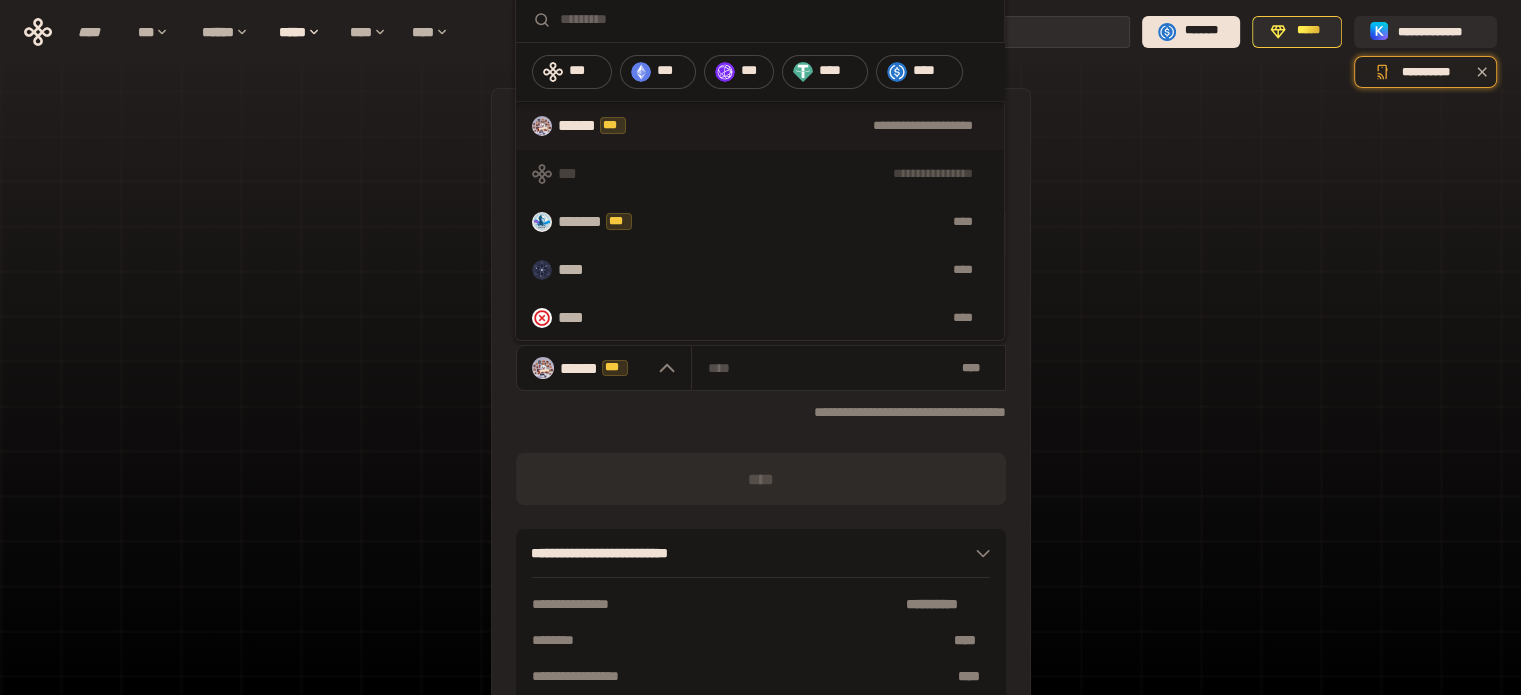 click on "**********" at bounding box center (822, 126) 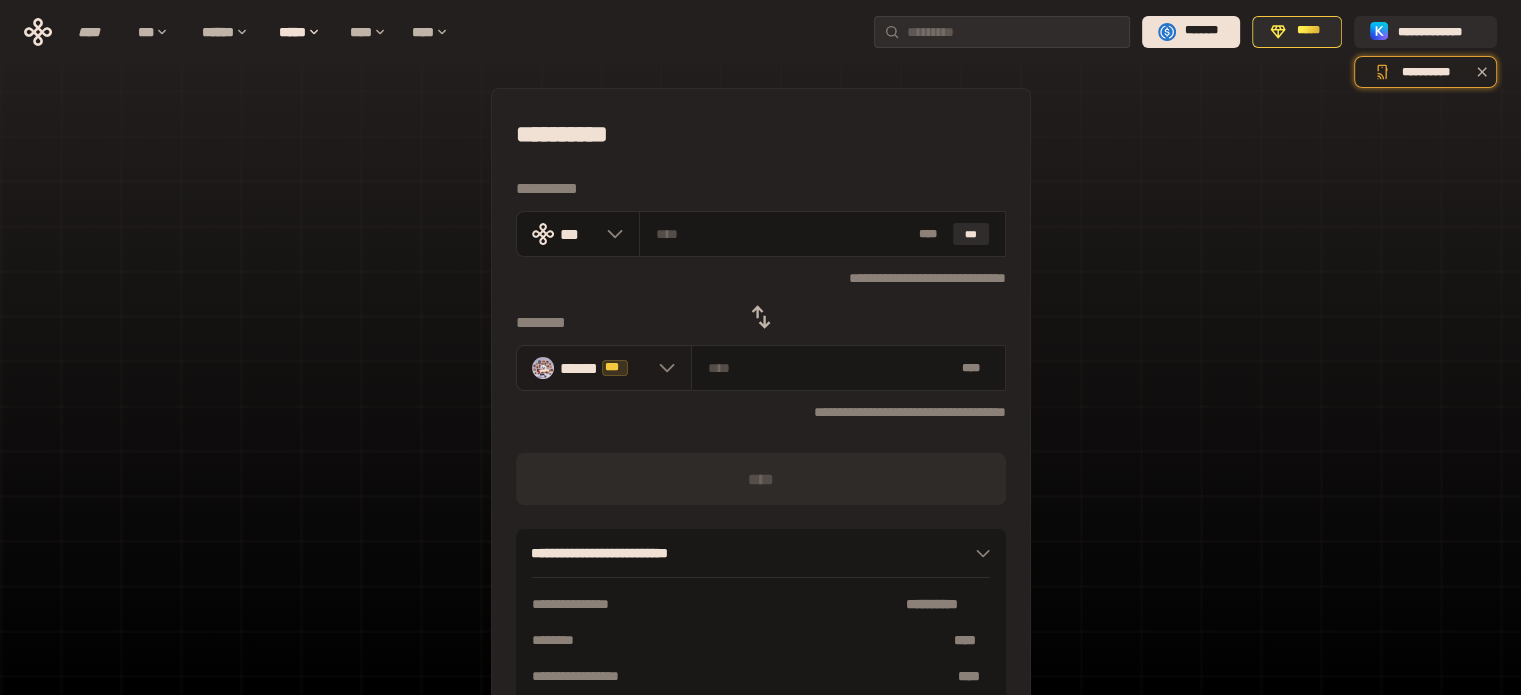 click 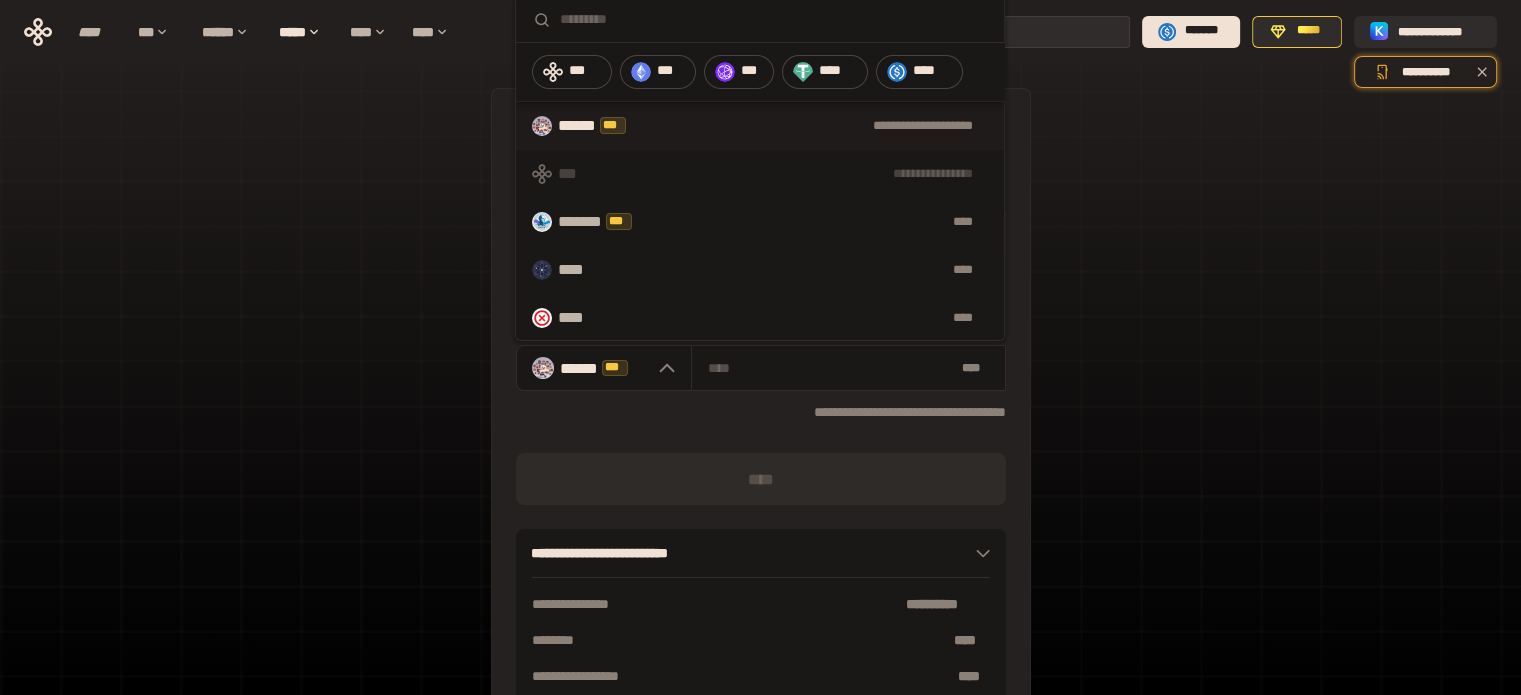 click on "******   ***" at bounding box center (602, 126) 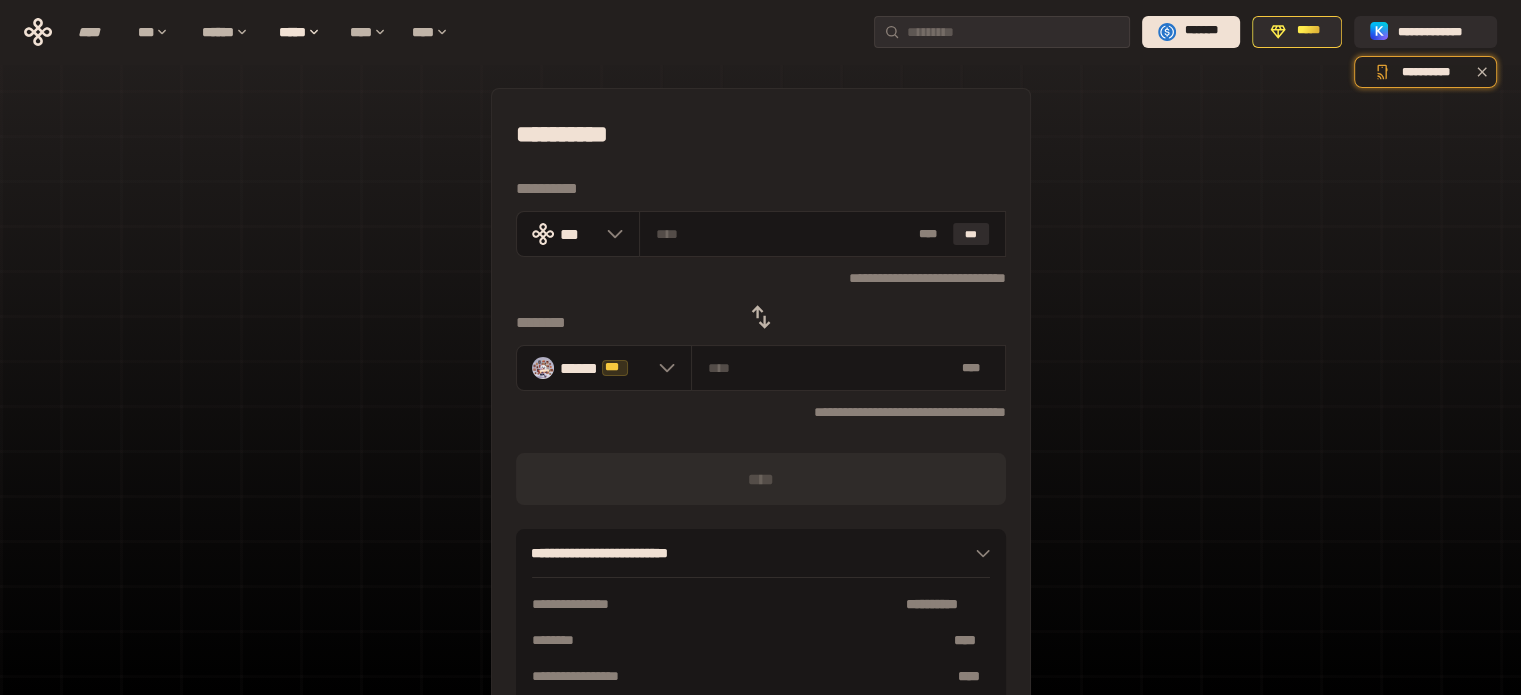 click 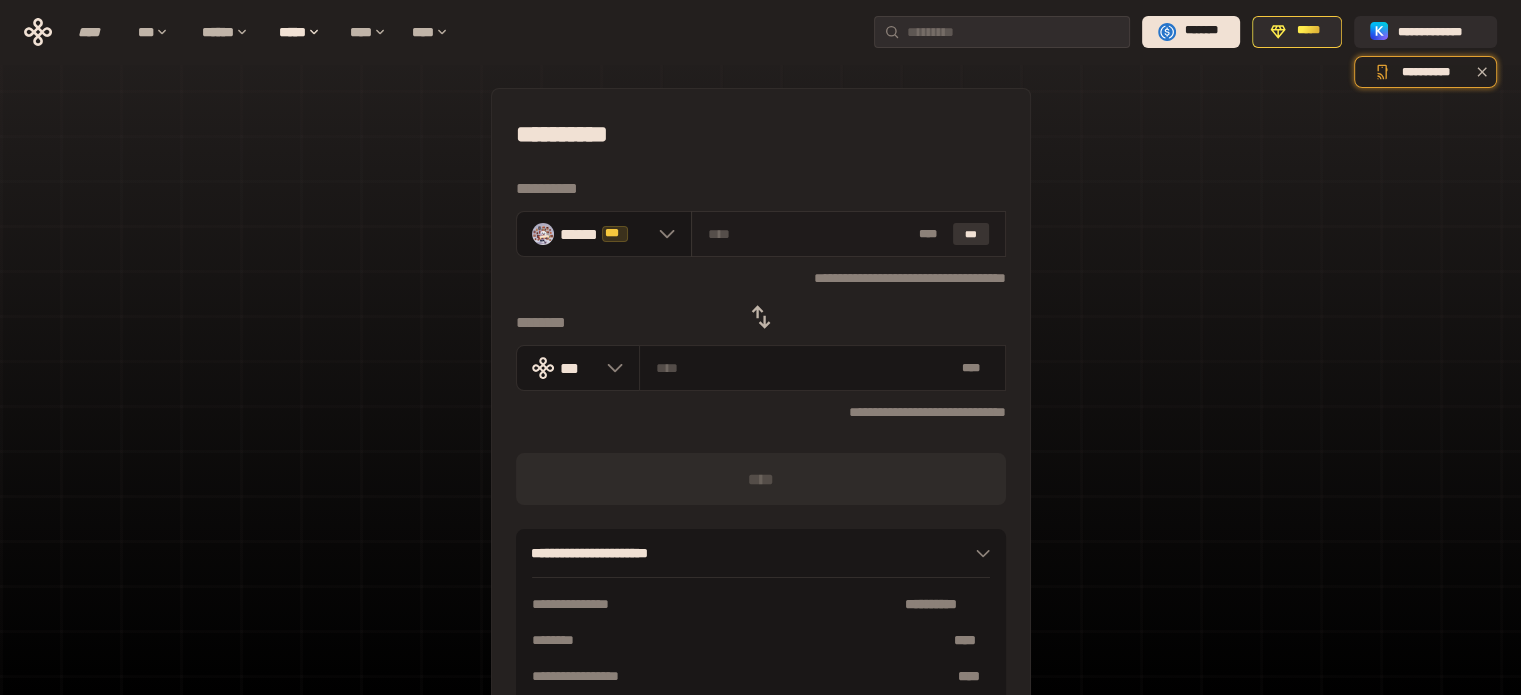 click on "***" at bounding box center (971, 234) 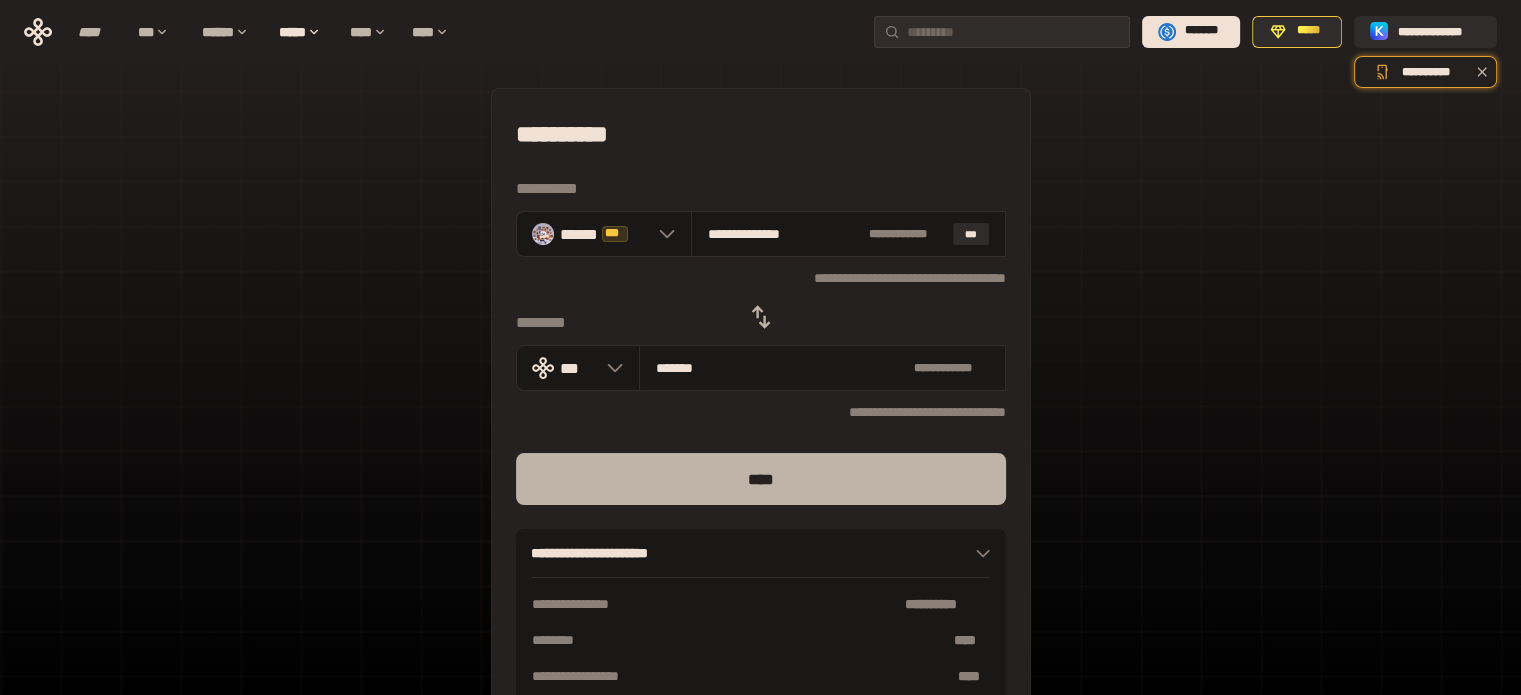 click on "****" at bounding box center [761, 479] 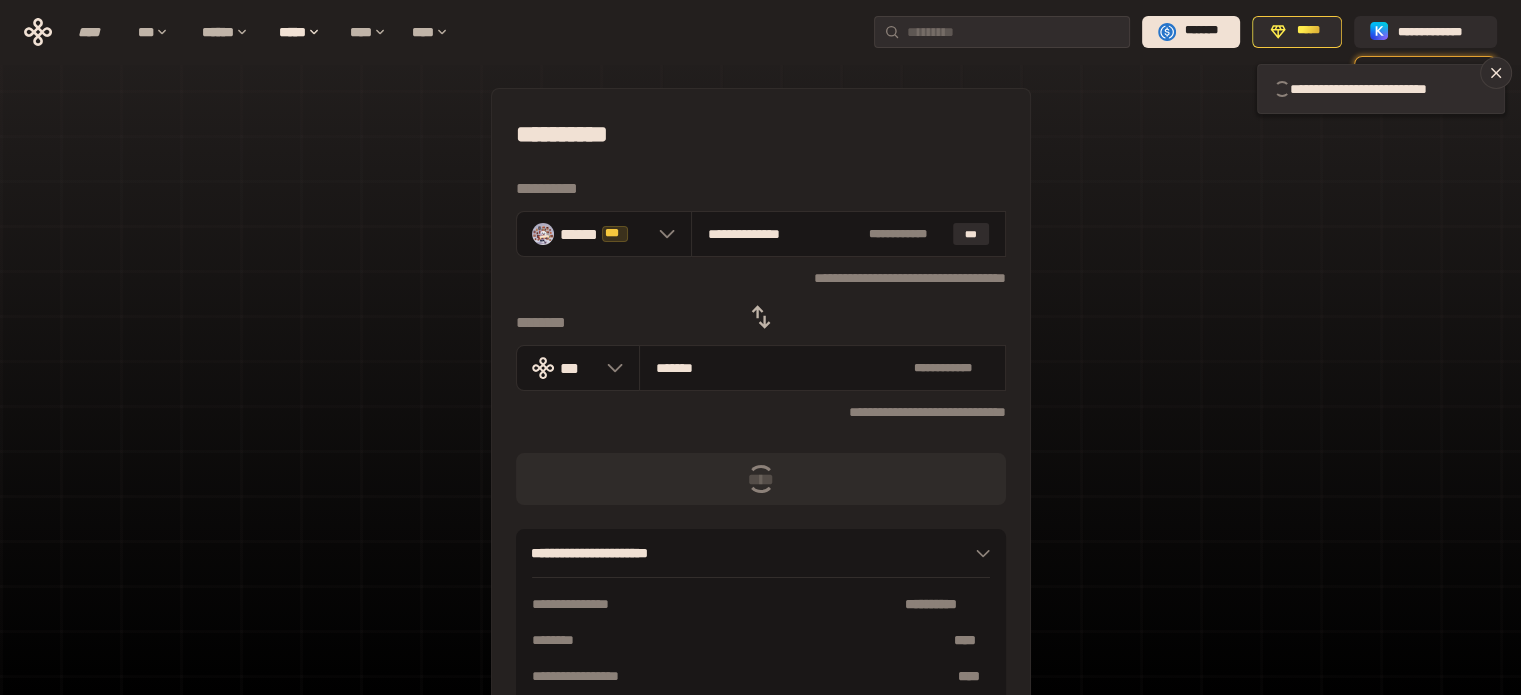 type 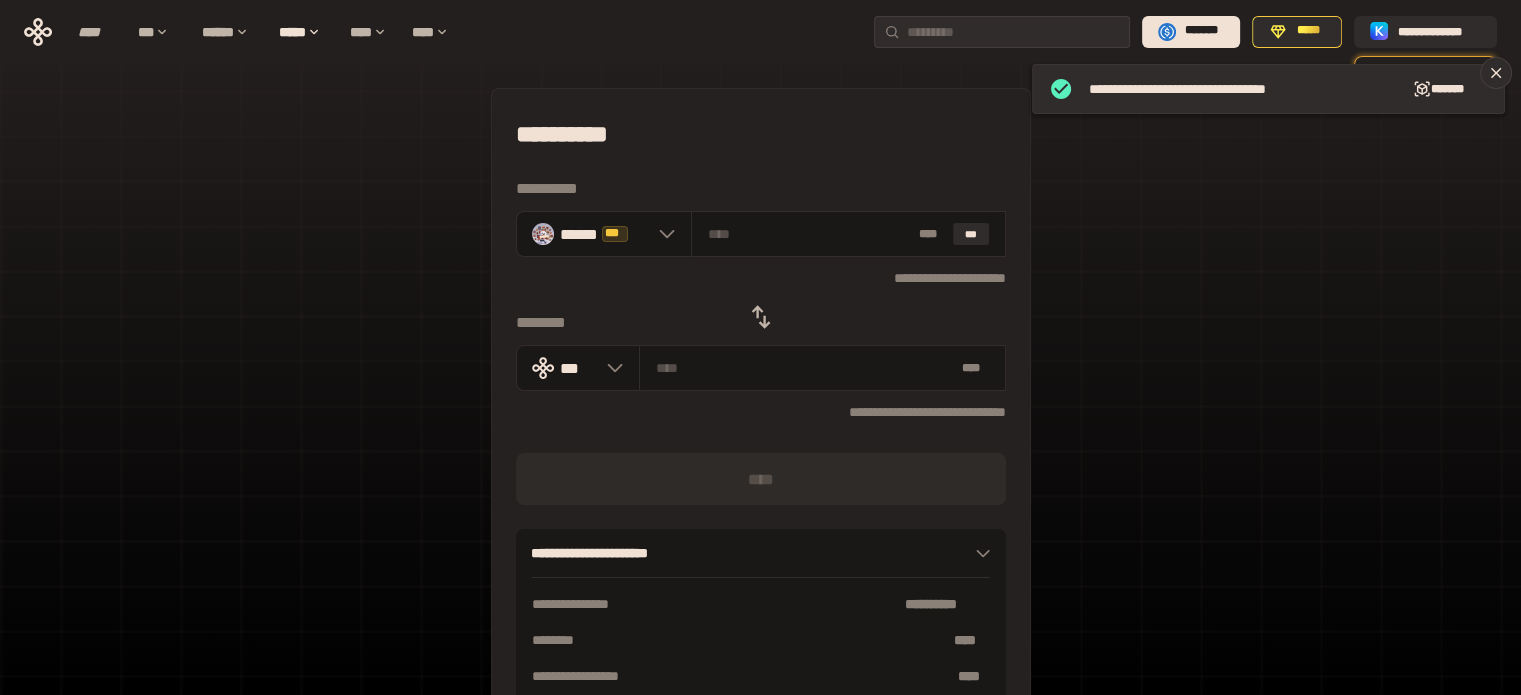 click 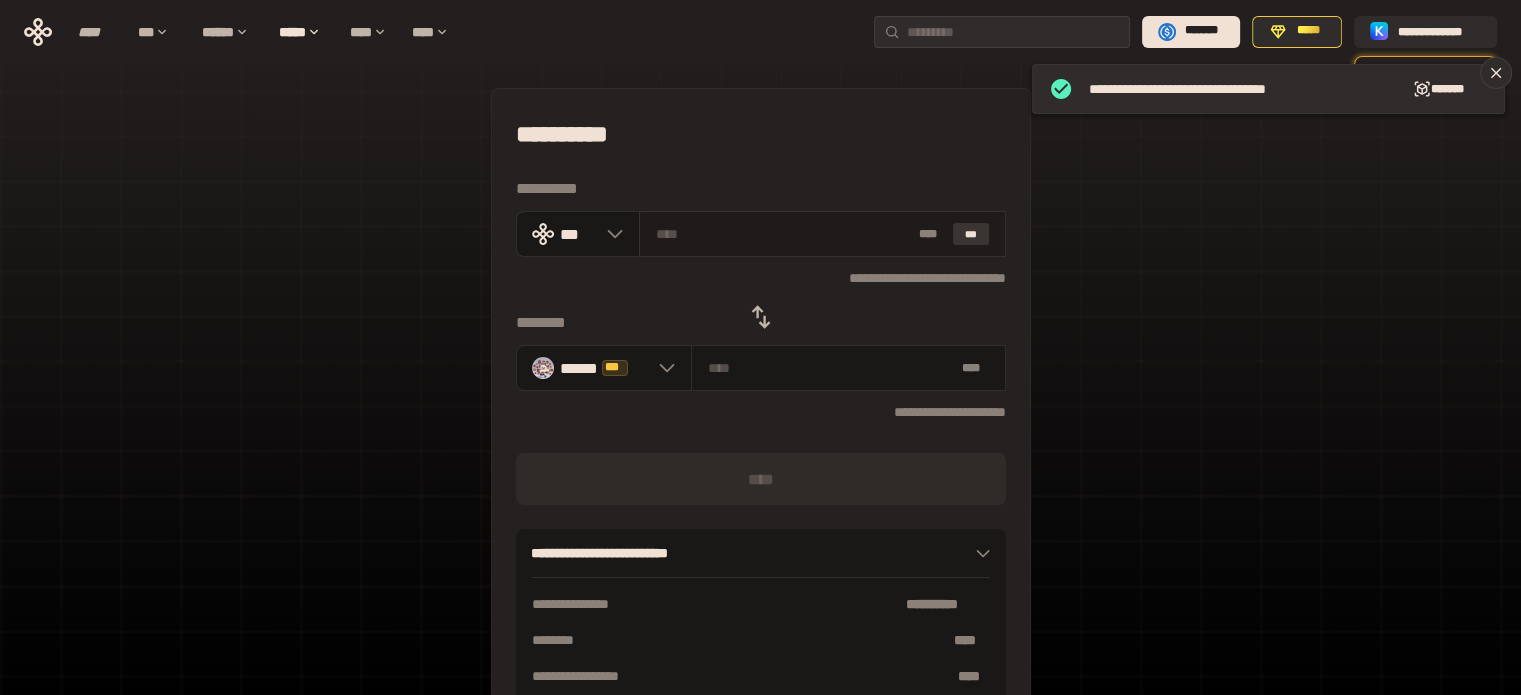 click on "***" at bounding box center (971, 234) 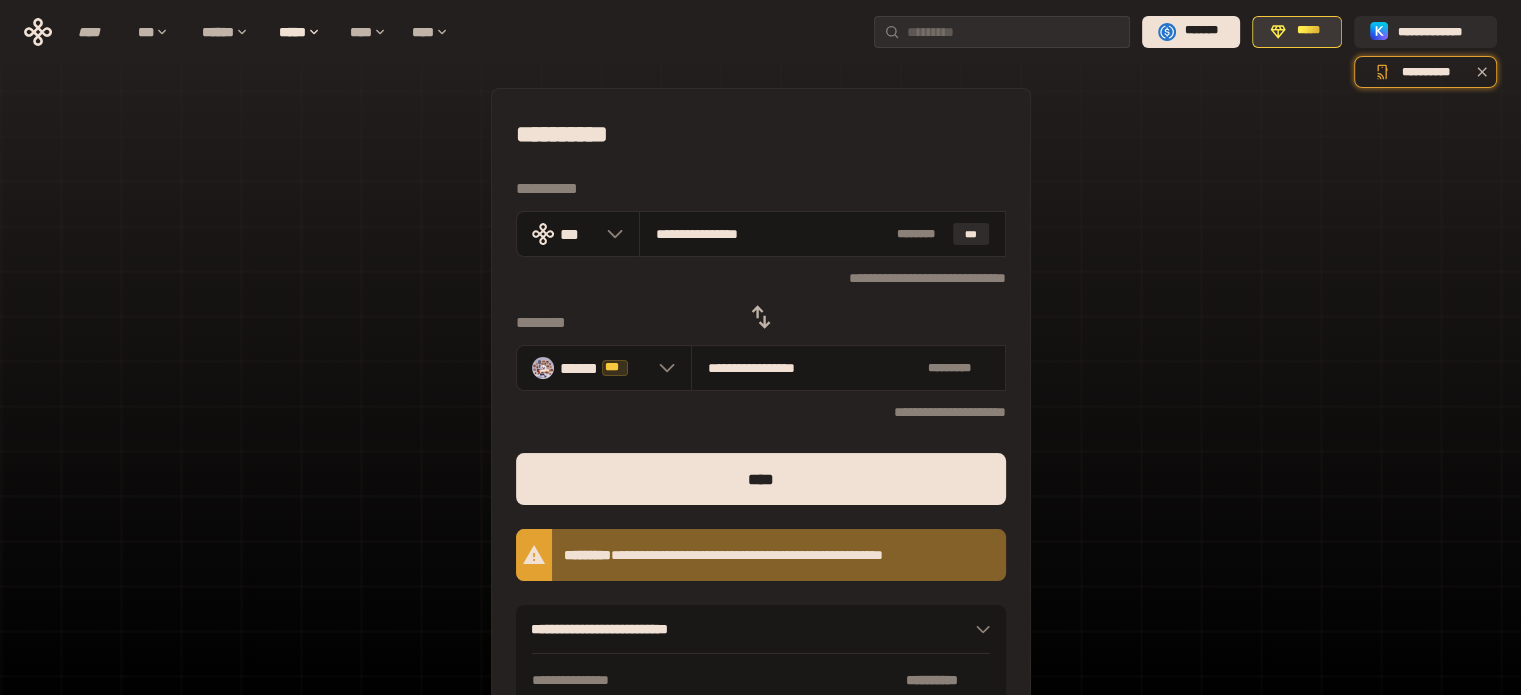 click on "*****" at bounding box center [1297, 32] 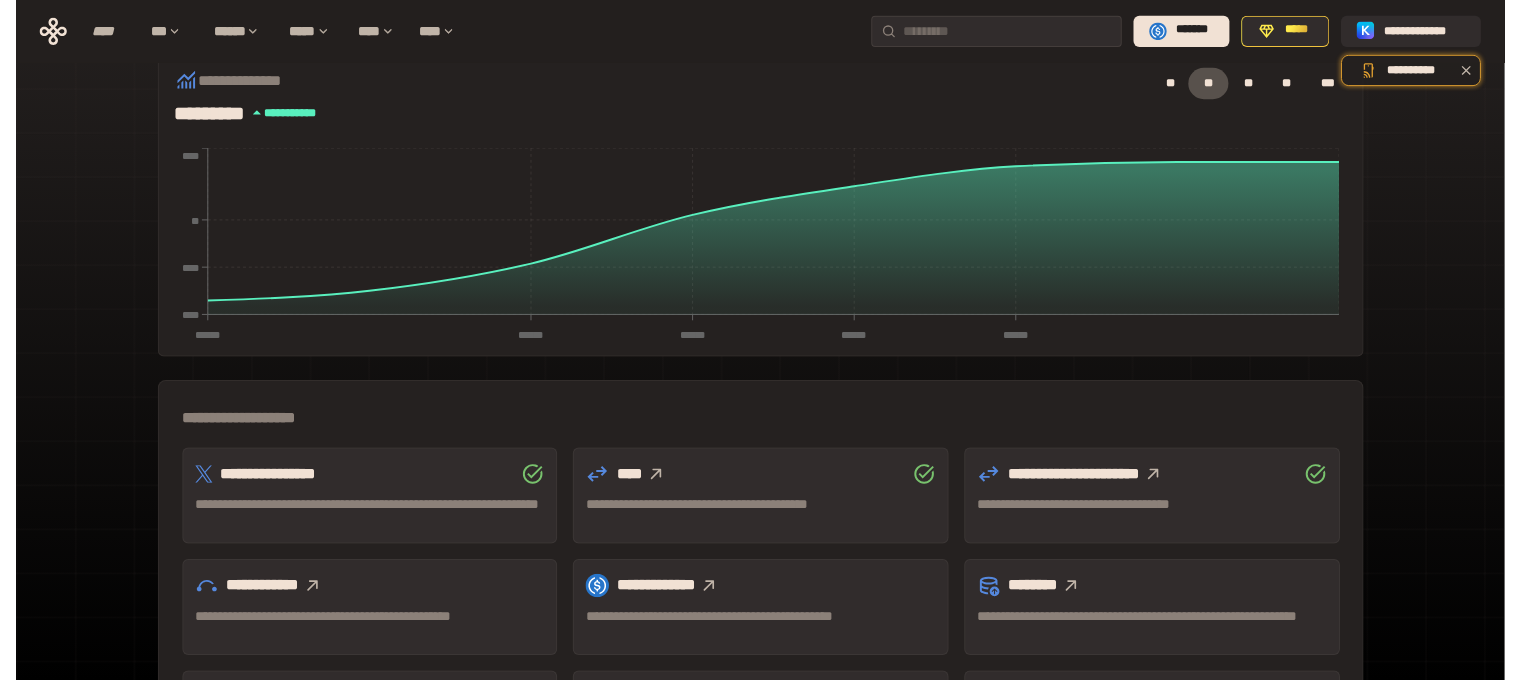 scroll, scrollTop: 400, scrollLeft: 0, axis: vertical 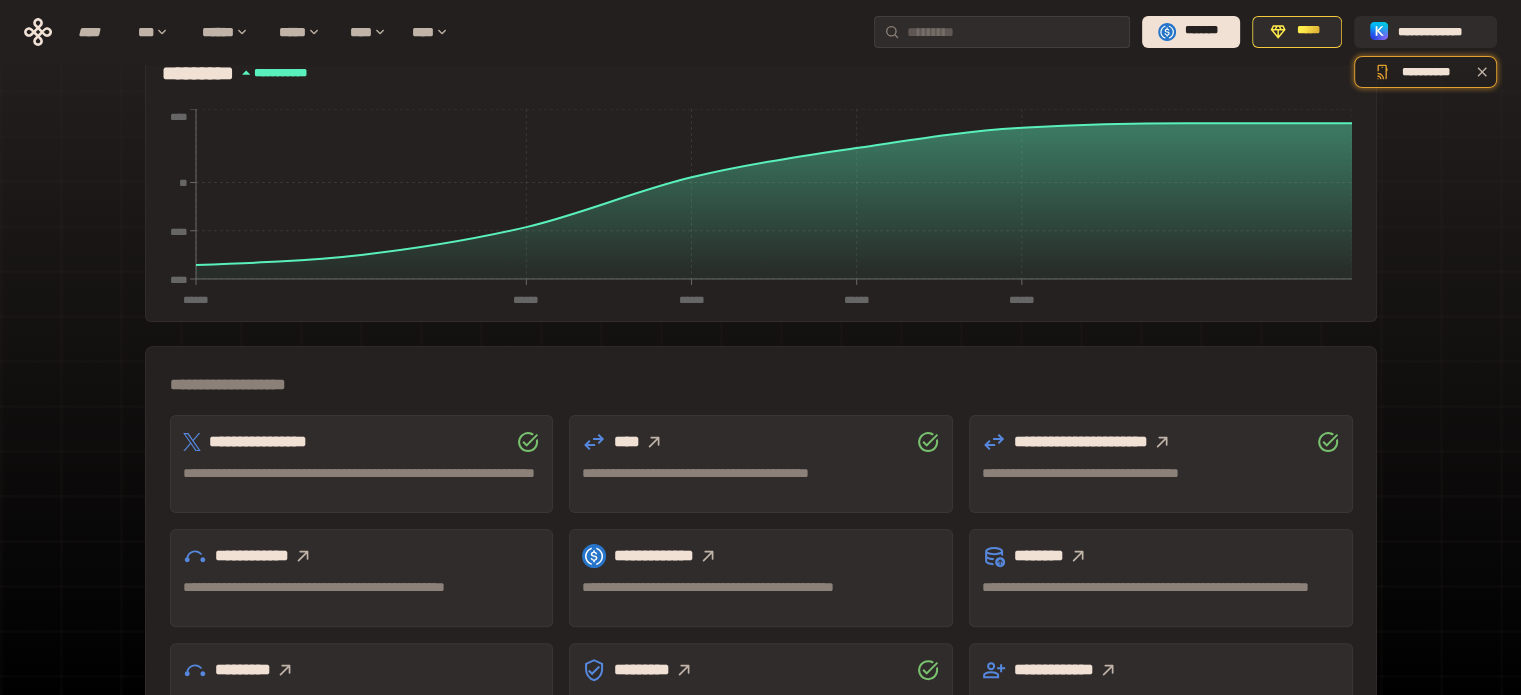 click 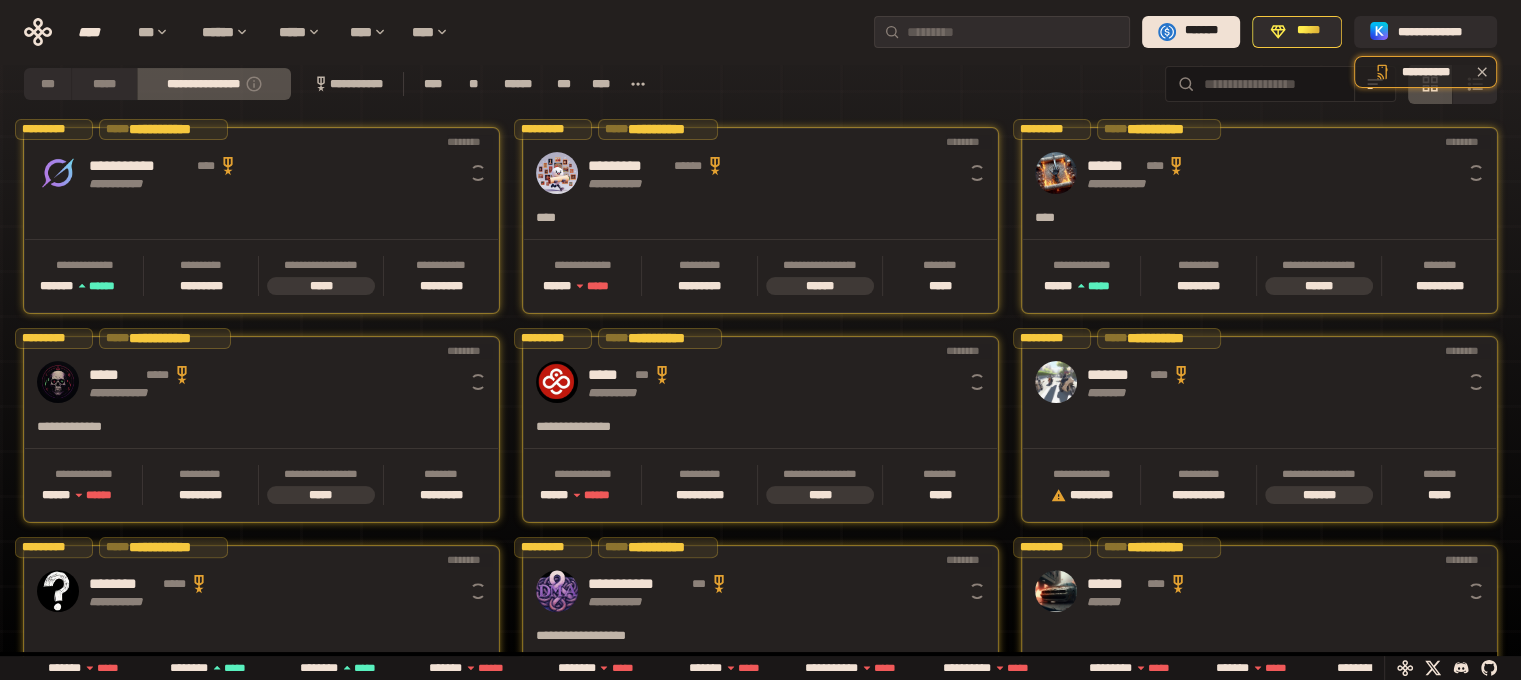 scroll, scrollTop: 0, scrollLeft: 16, axis: horizontal 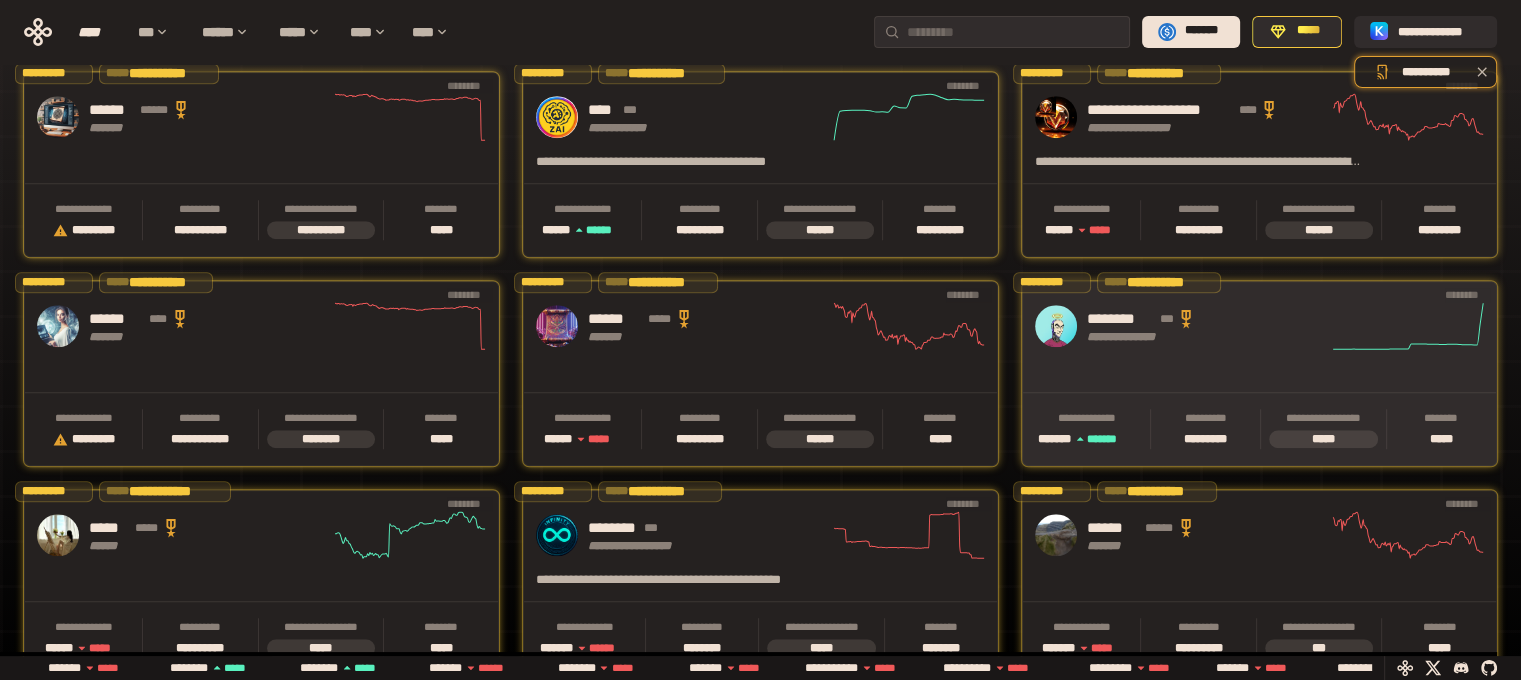 click on "********" at bounding box center (1120, 319) 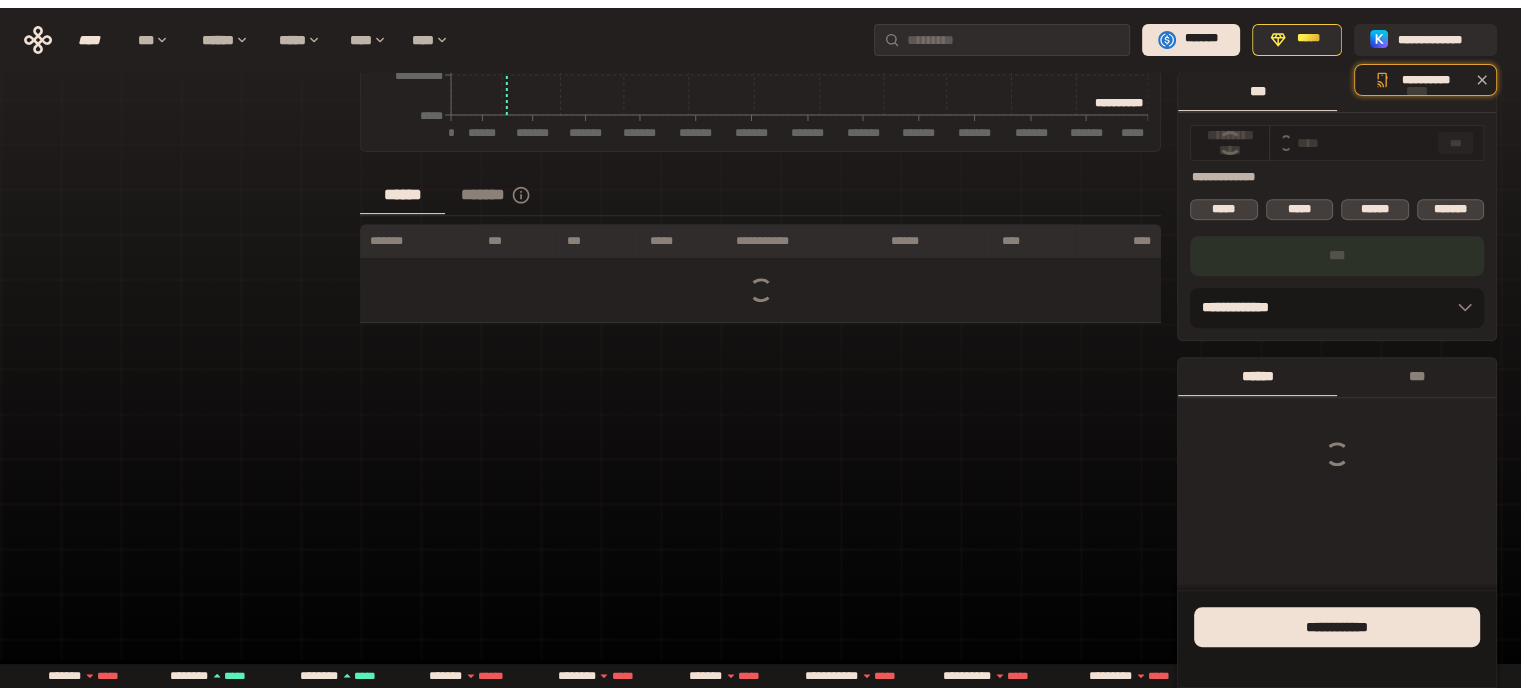 scroll, scrollTop: 0, scrollLeft: 0, axis: both 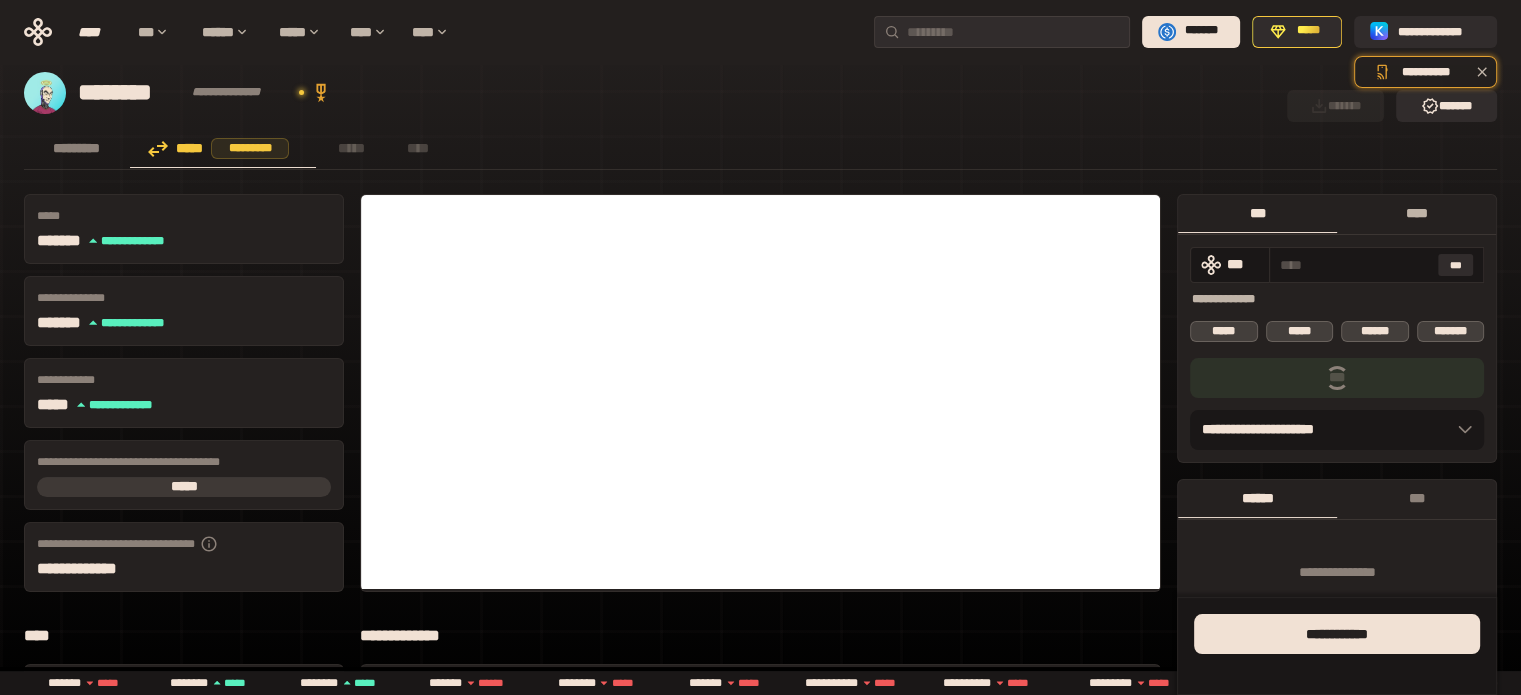 click on "****" at bounding box center [1416, 213] 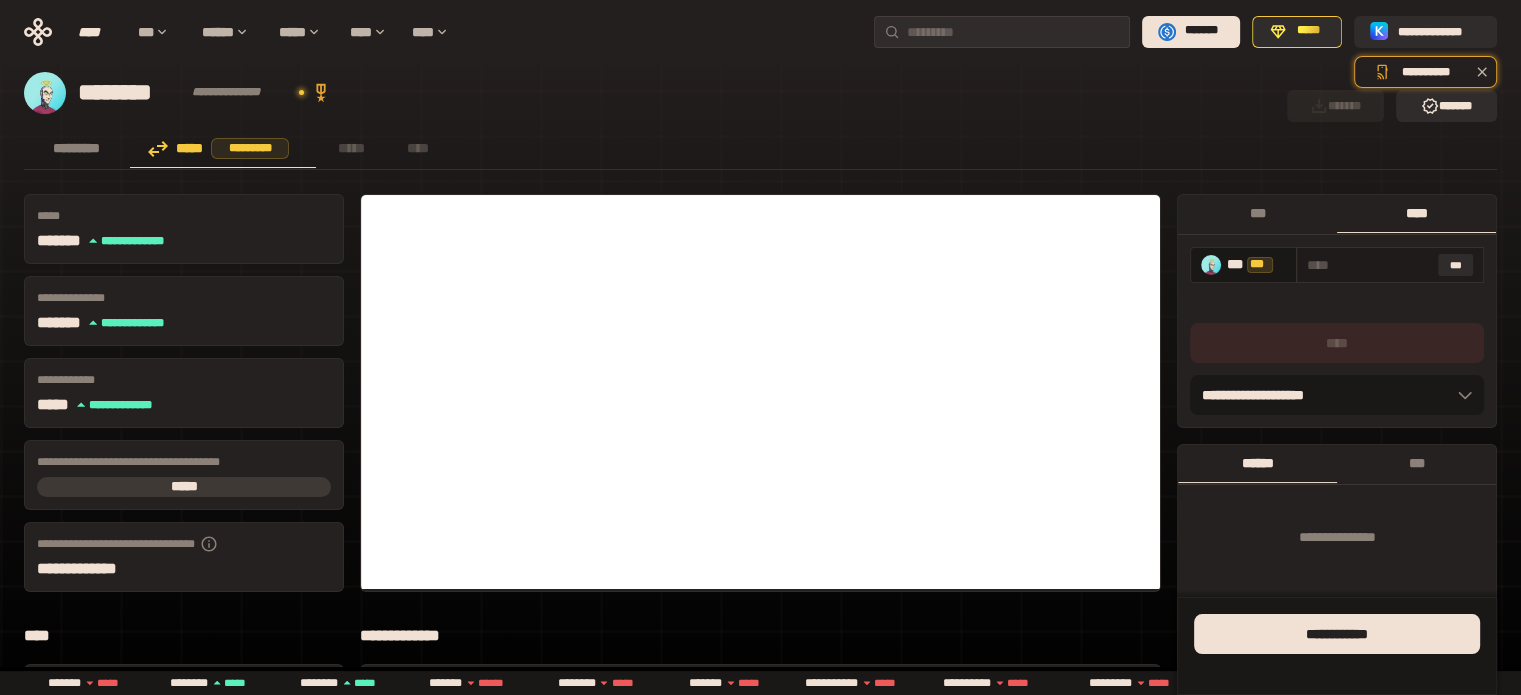 click on "***" at bounding box center [1390, 265] 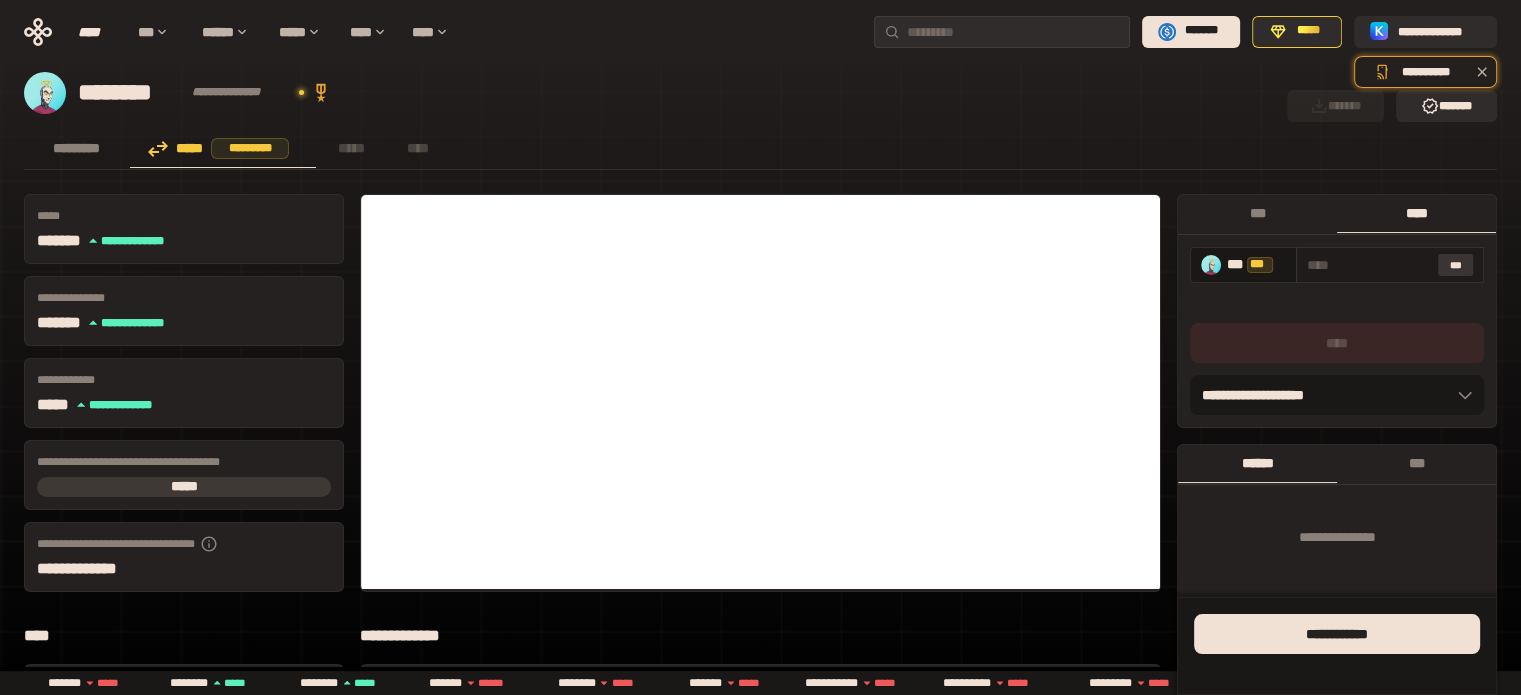 click on "***" at bounding box center [1456, 265] 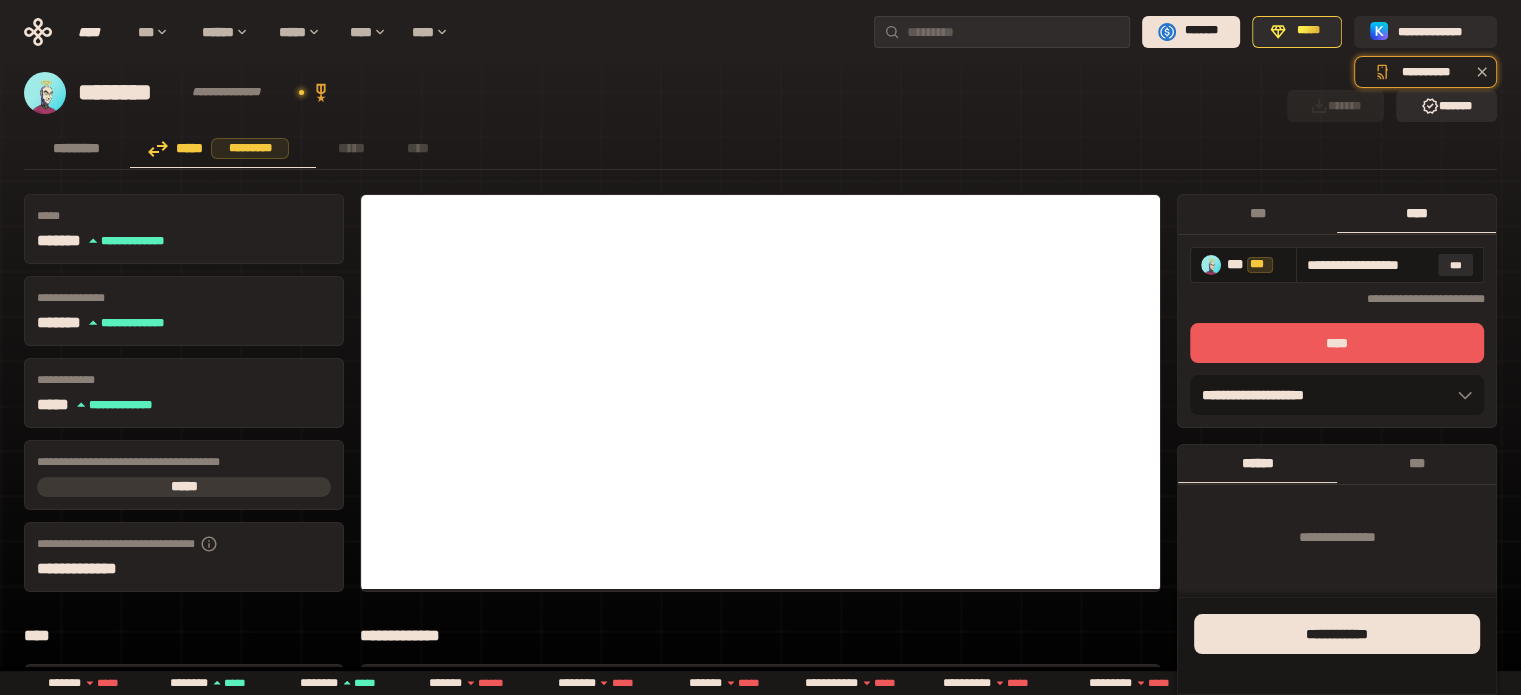 click on "****" at bounding box center (1337, 343) 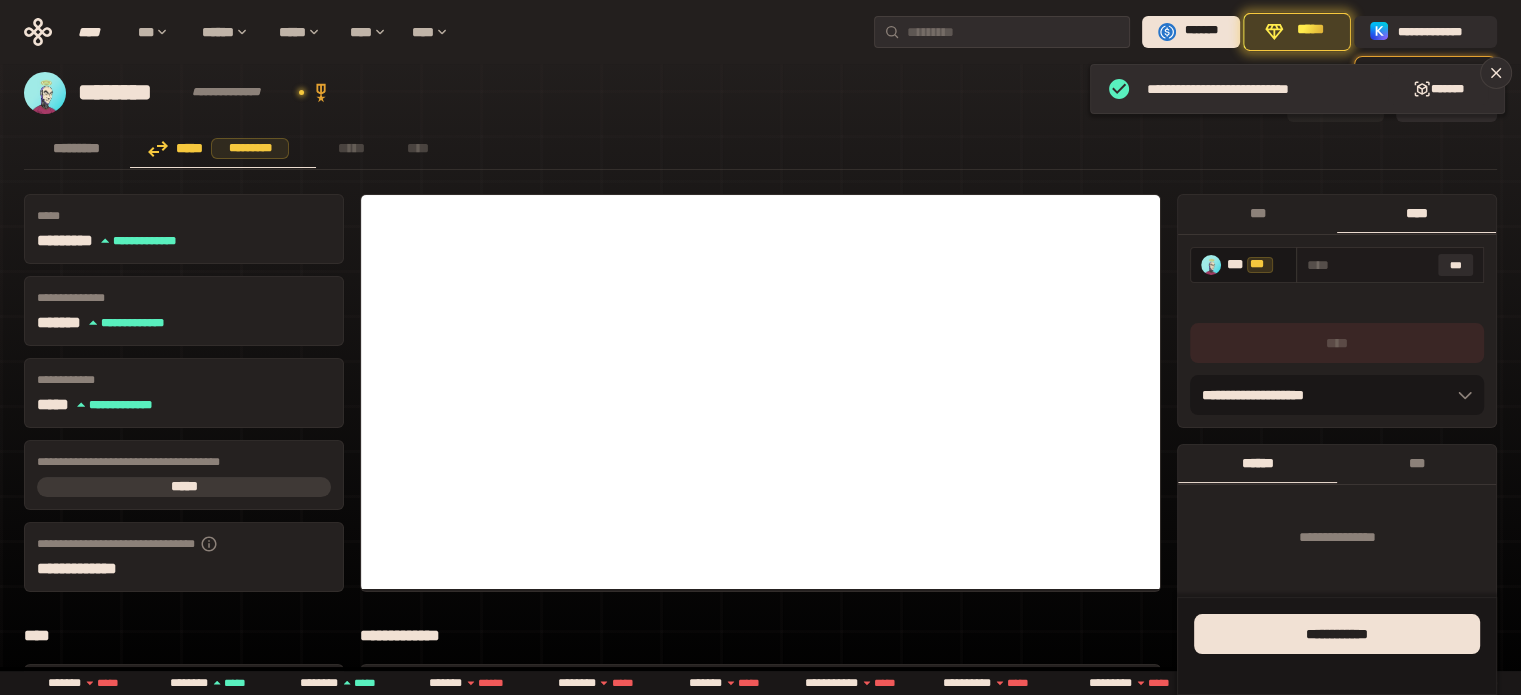 click on "***" at bounding box center (1257, 213) 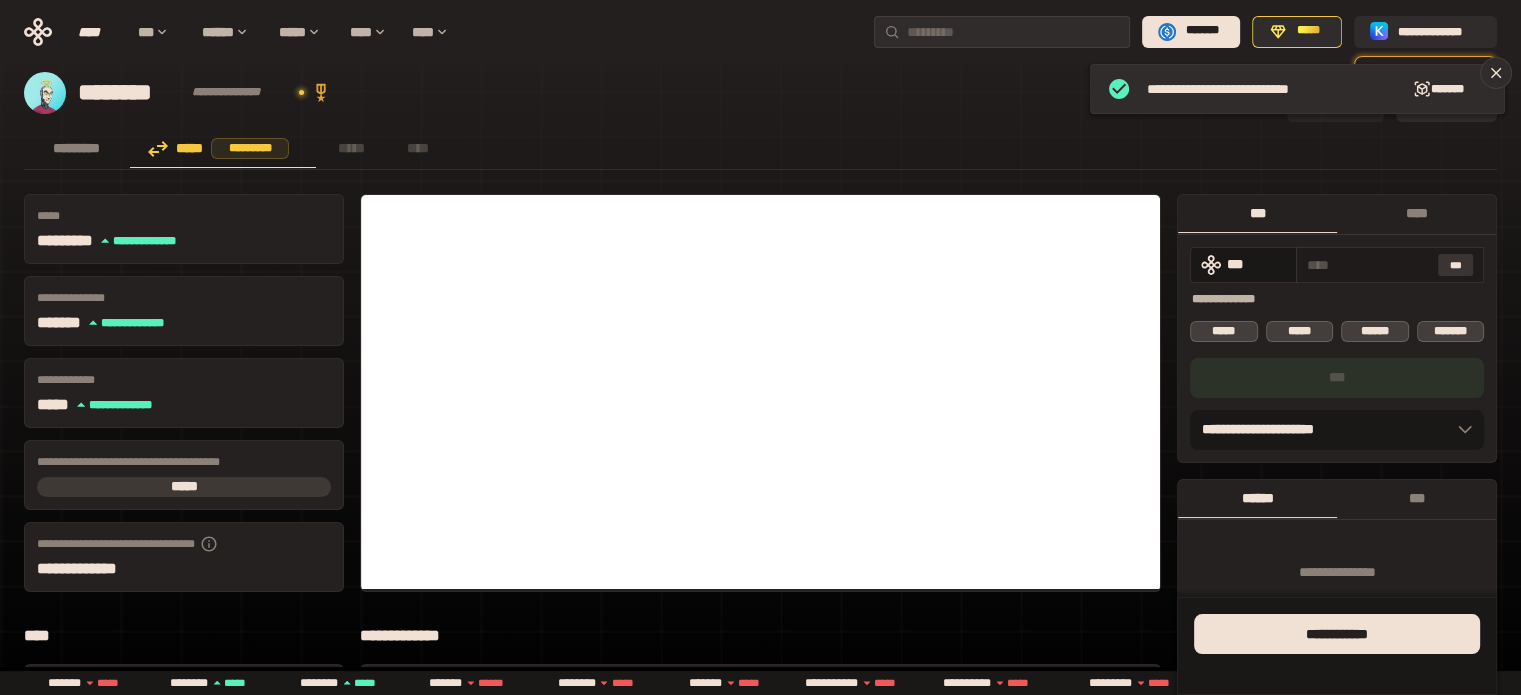 click on "***" at bounding box center [1456, 265] 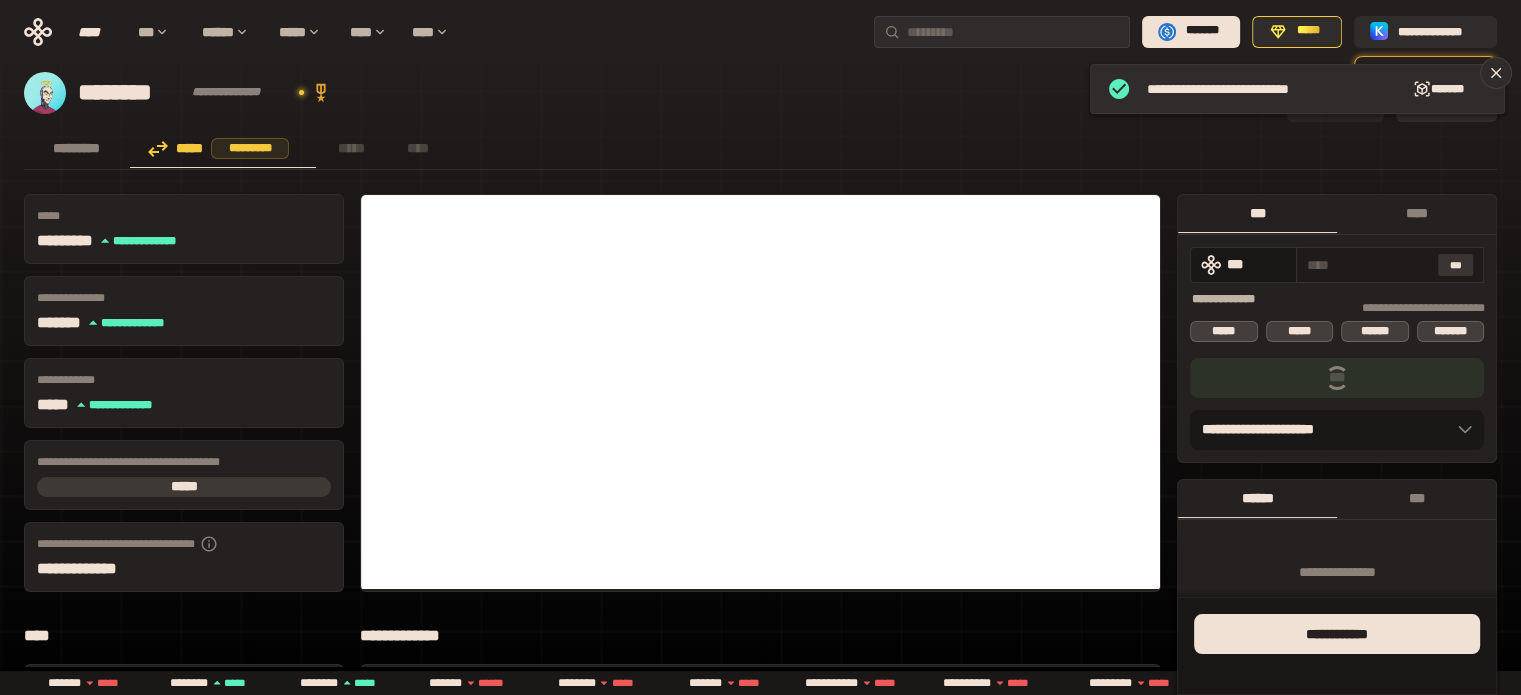 click on "***" at bounding box center (1456, 265) 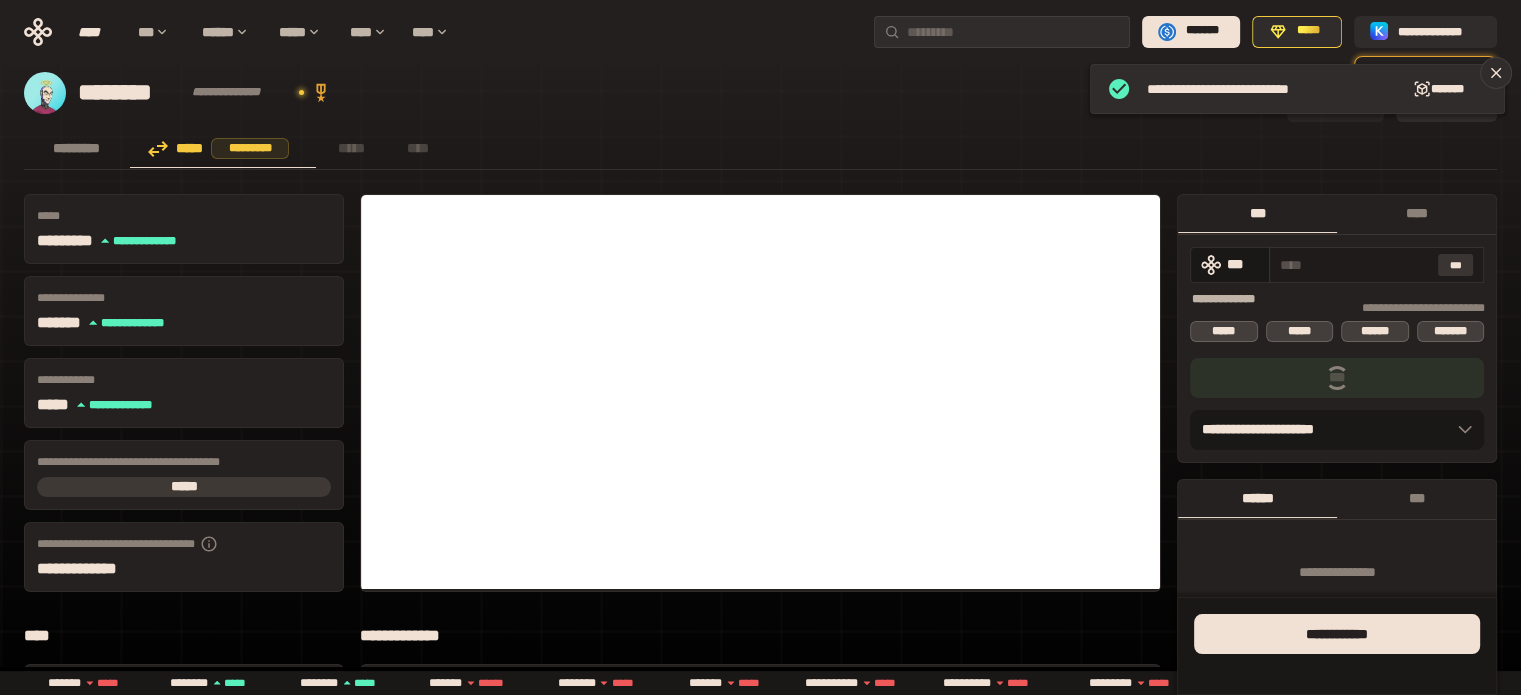 type on "**********" 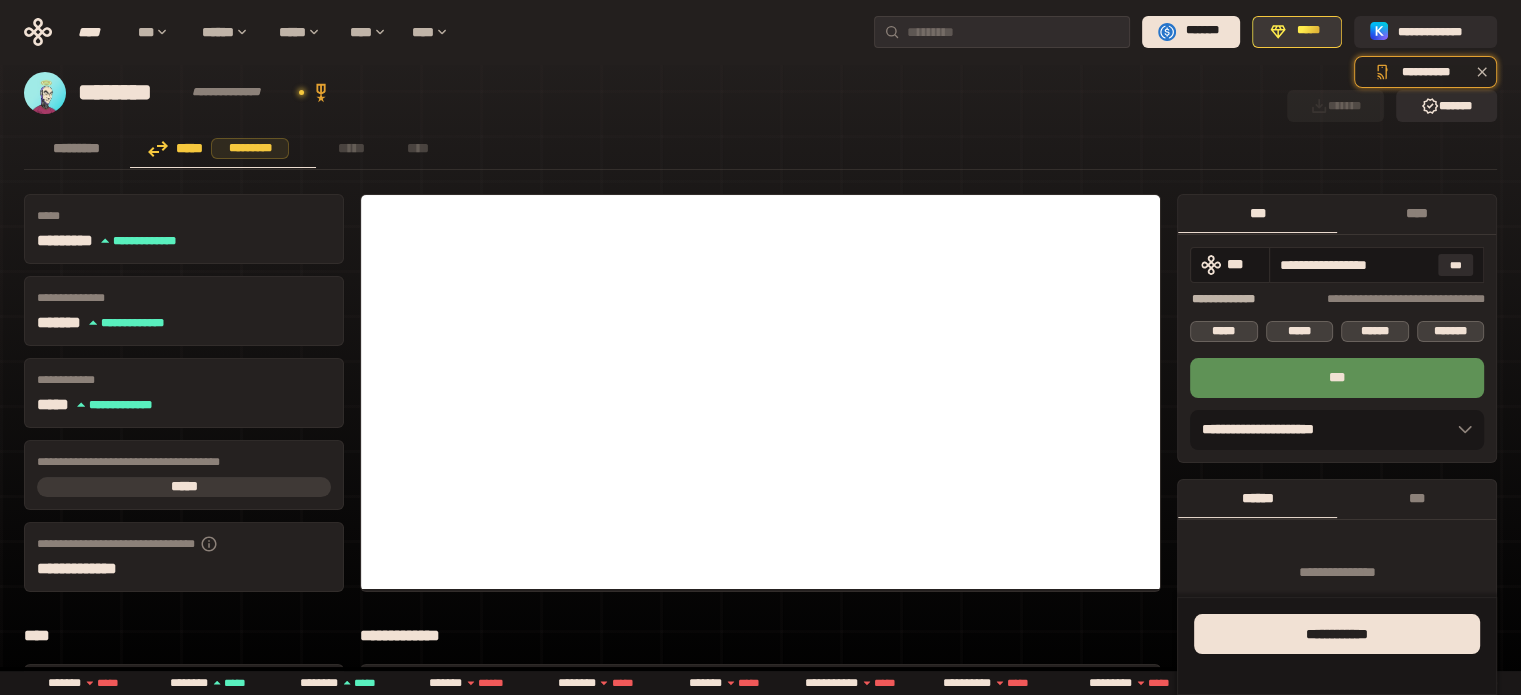 click on "*****" at bounding box center (1297, 32) 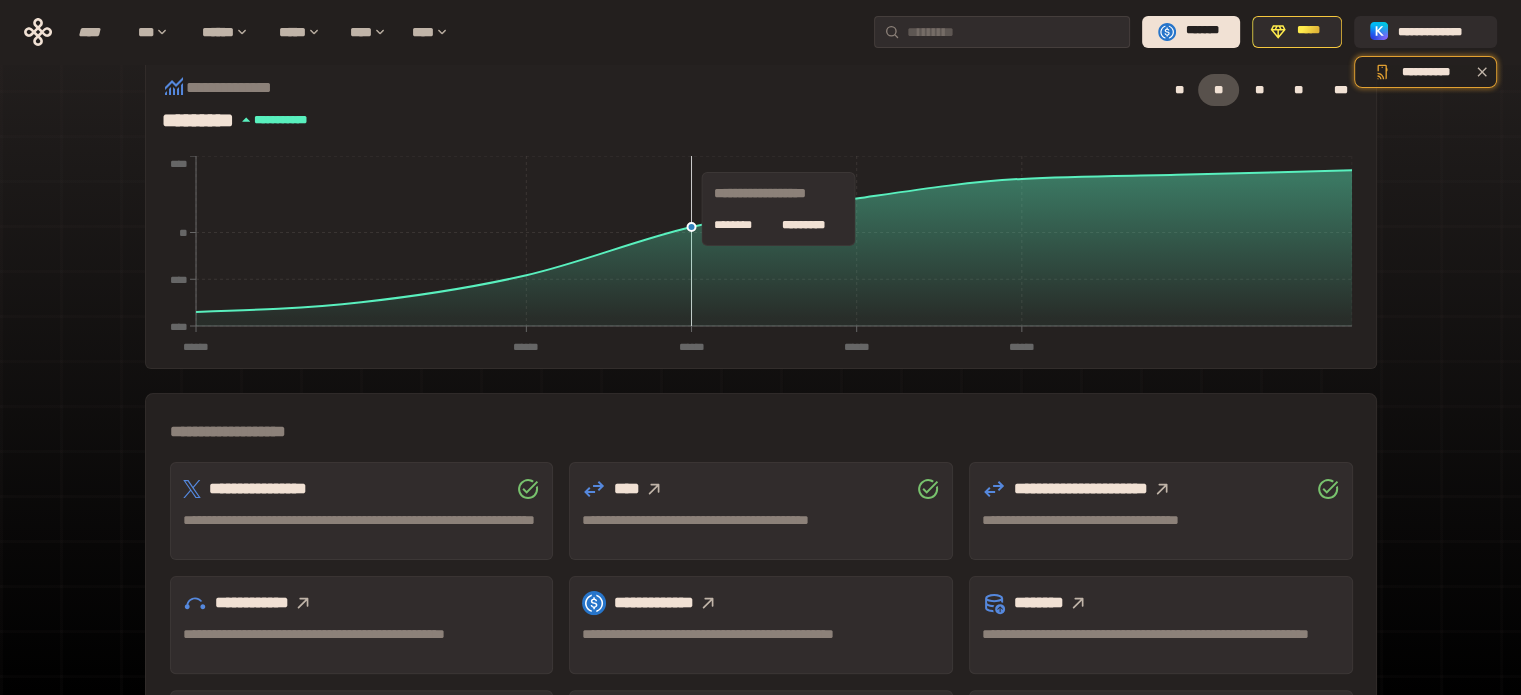 scroll, scrollTop: 400, scrollLeft: 0, axis: vertical 